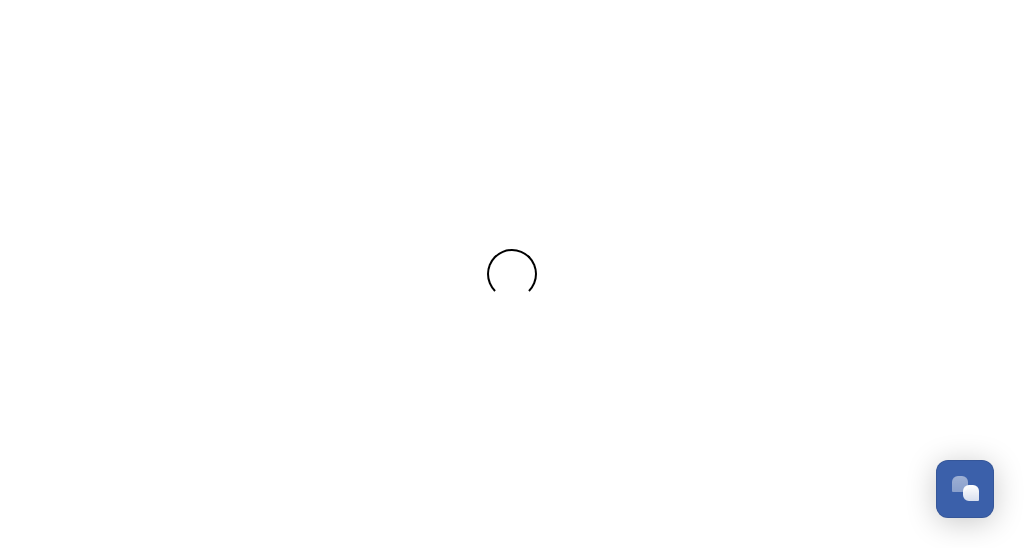 scroll, scrollTop: 0, scrollLeft: 0, axis: both 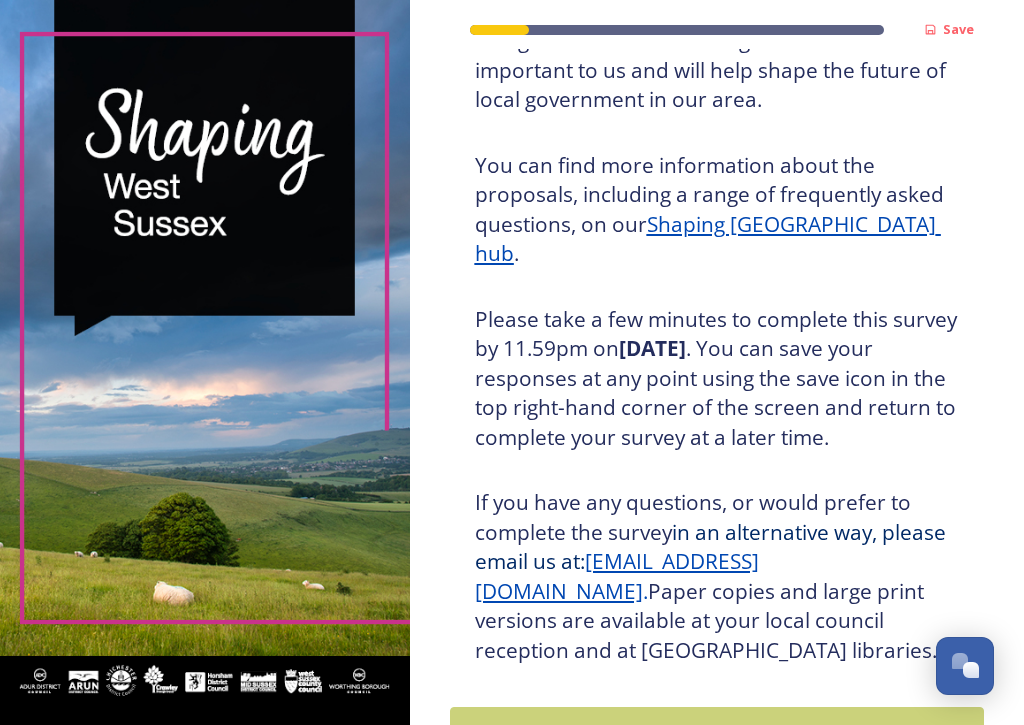 click at bounding box center [960, 661] 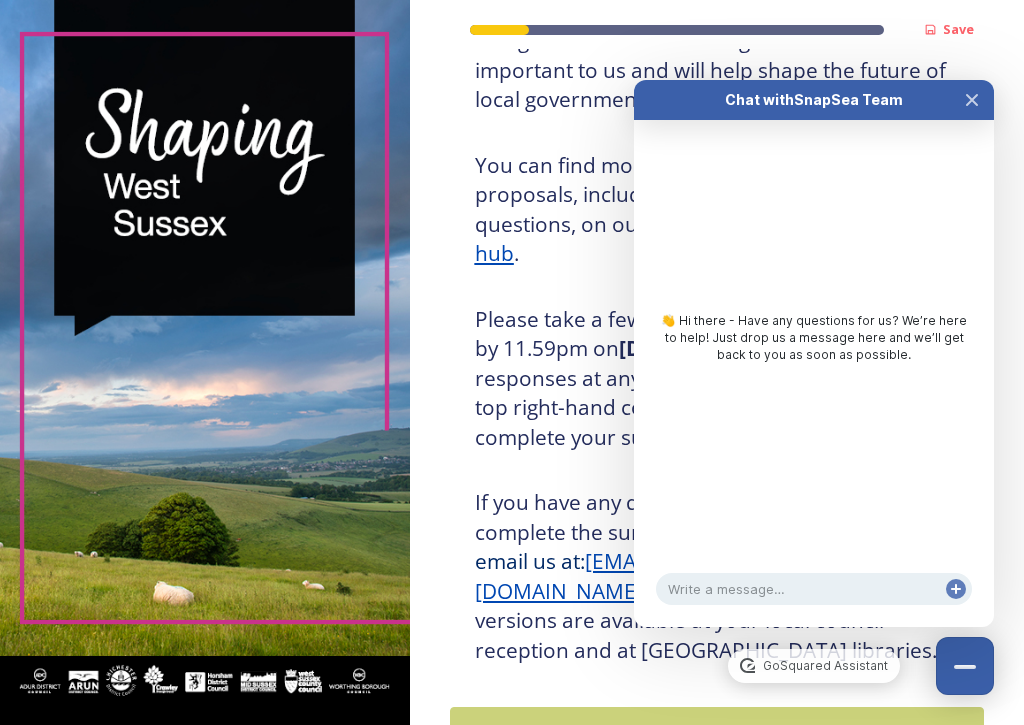 click at bounding box center (965, 666) 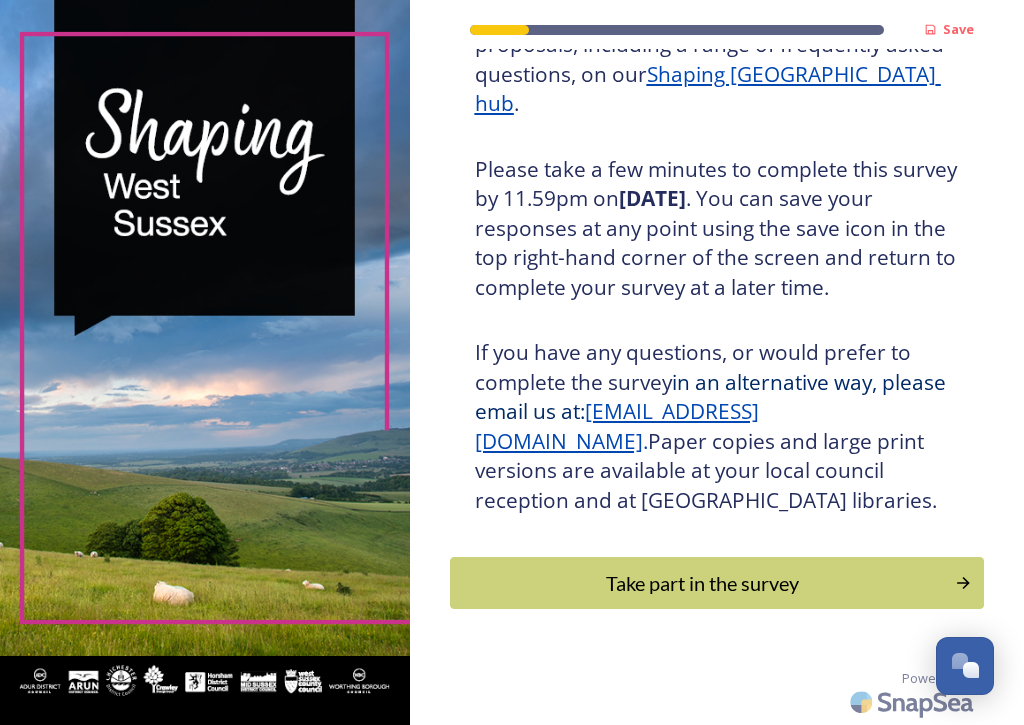 scroll, scrollTop: 388, scrollLeft: 0, axis: vertical 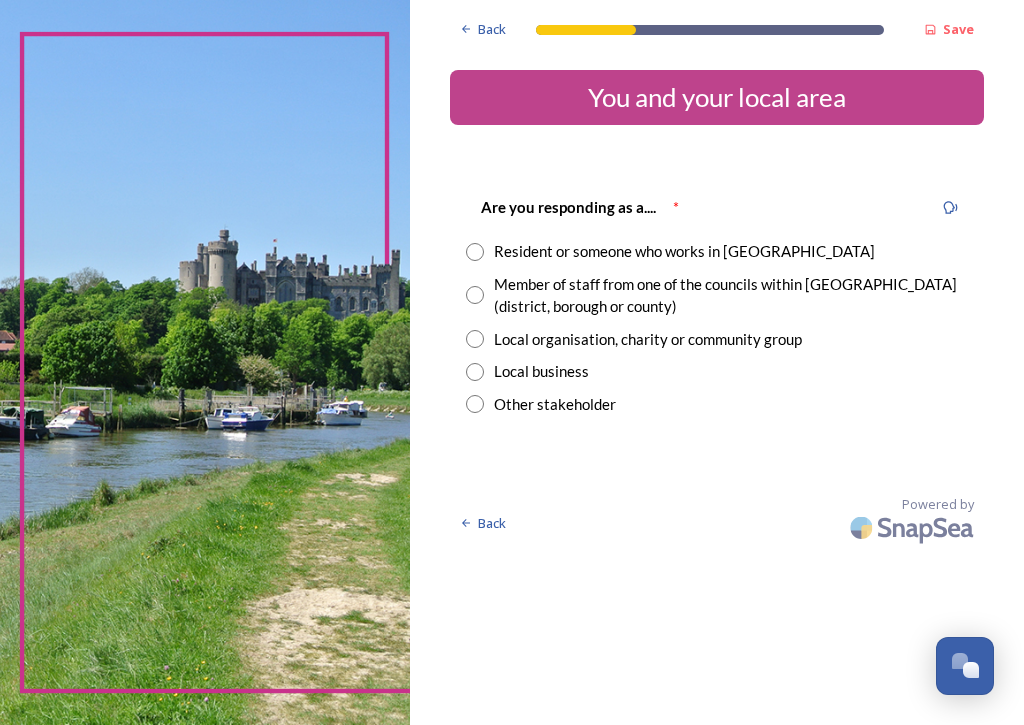 click at bounding box center [475, 252] 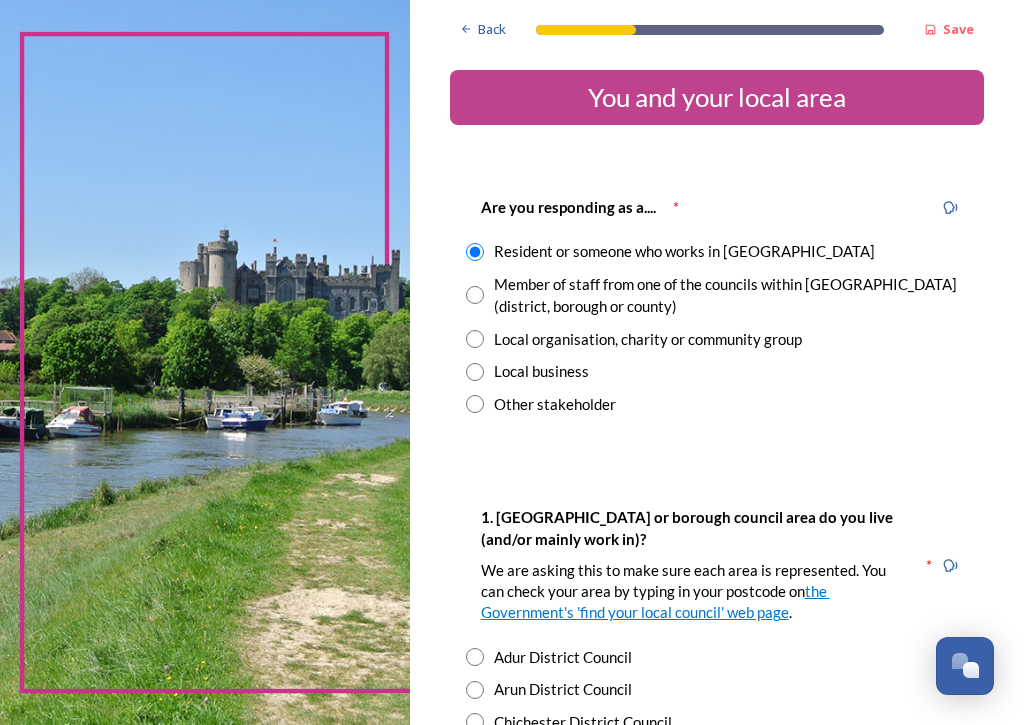 click at bounding box center (475, 690) 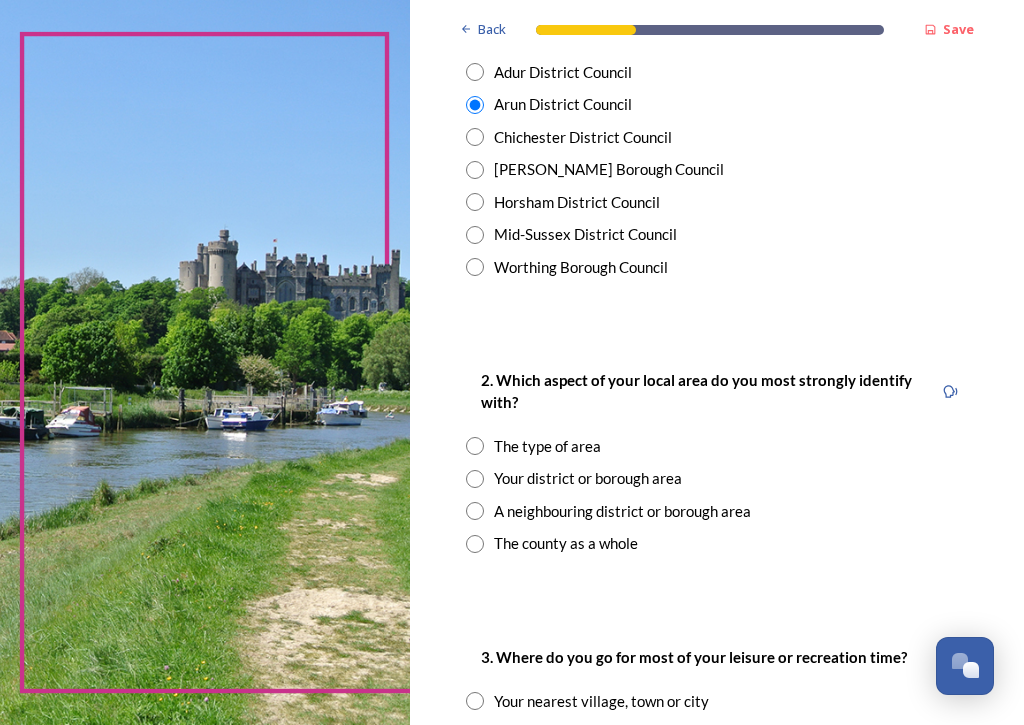 scroll, scrollTop: 585, scrollLeft: 0, axis: vertical 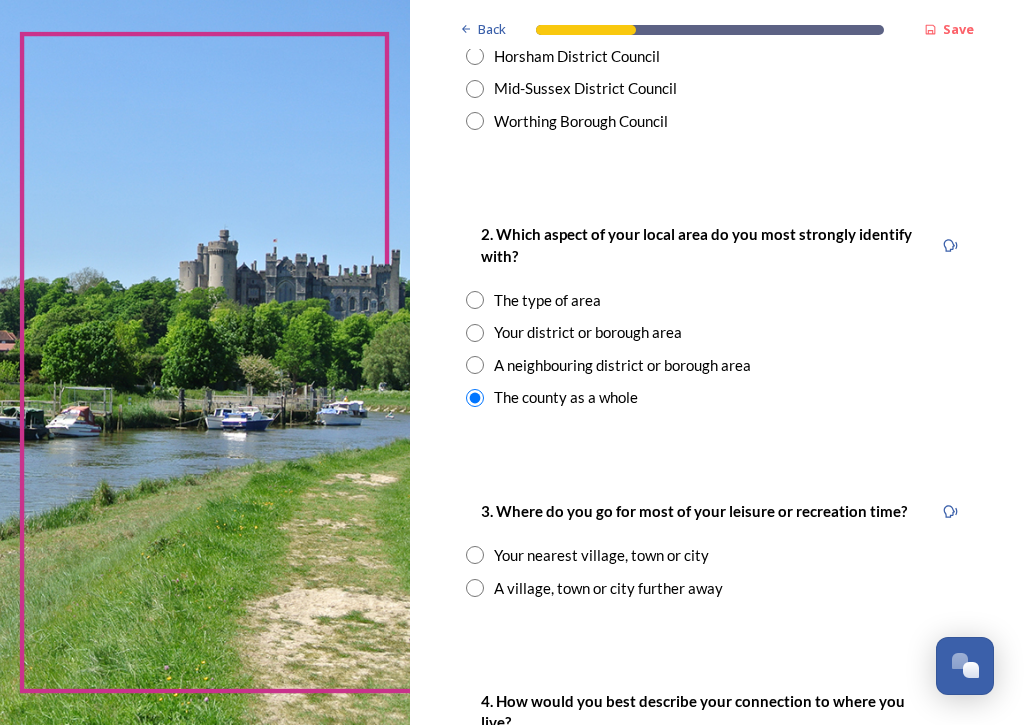 click at bounding box center [475, 555] 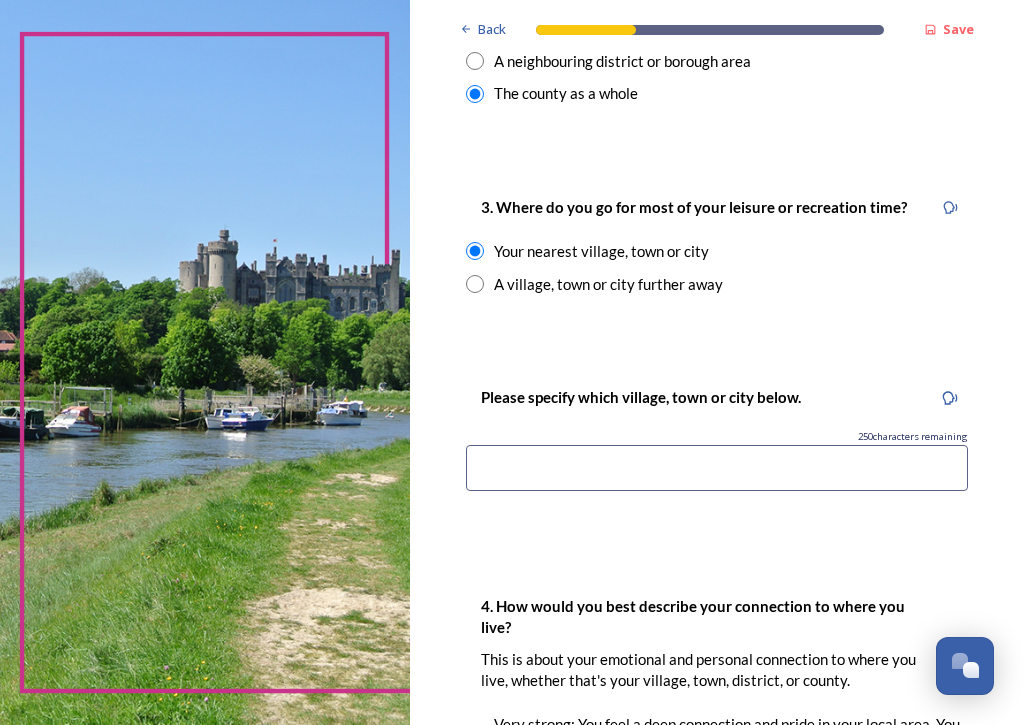 scroll, scrollTop: 1036, scrollLeft: 0, axis: vertical 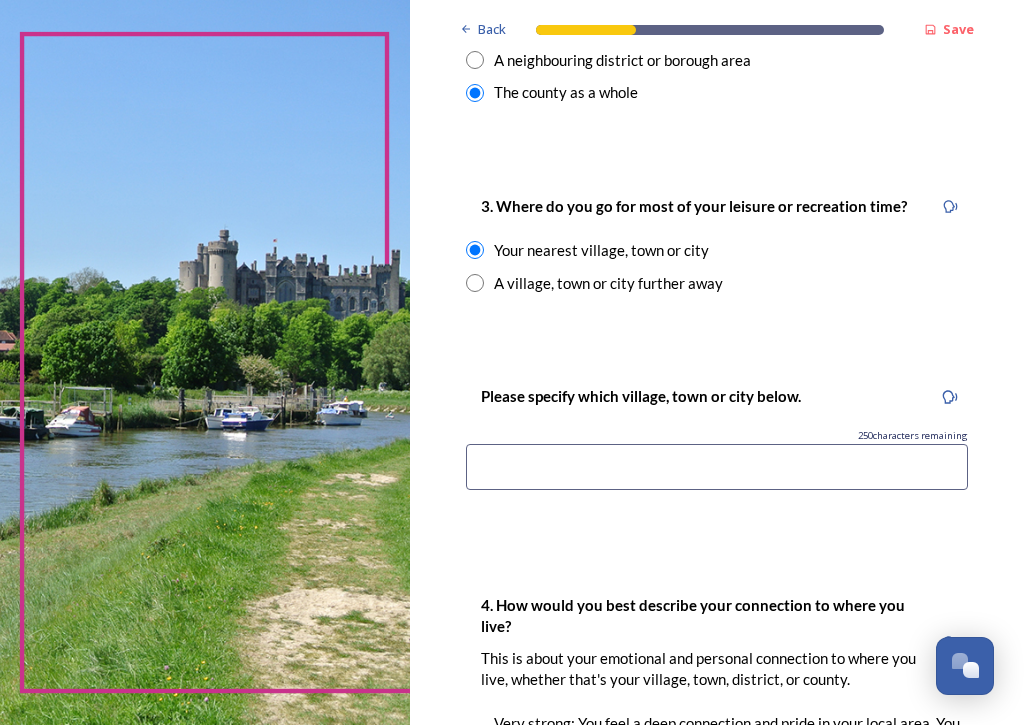 click at bounding box center (717, 467) 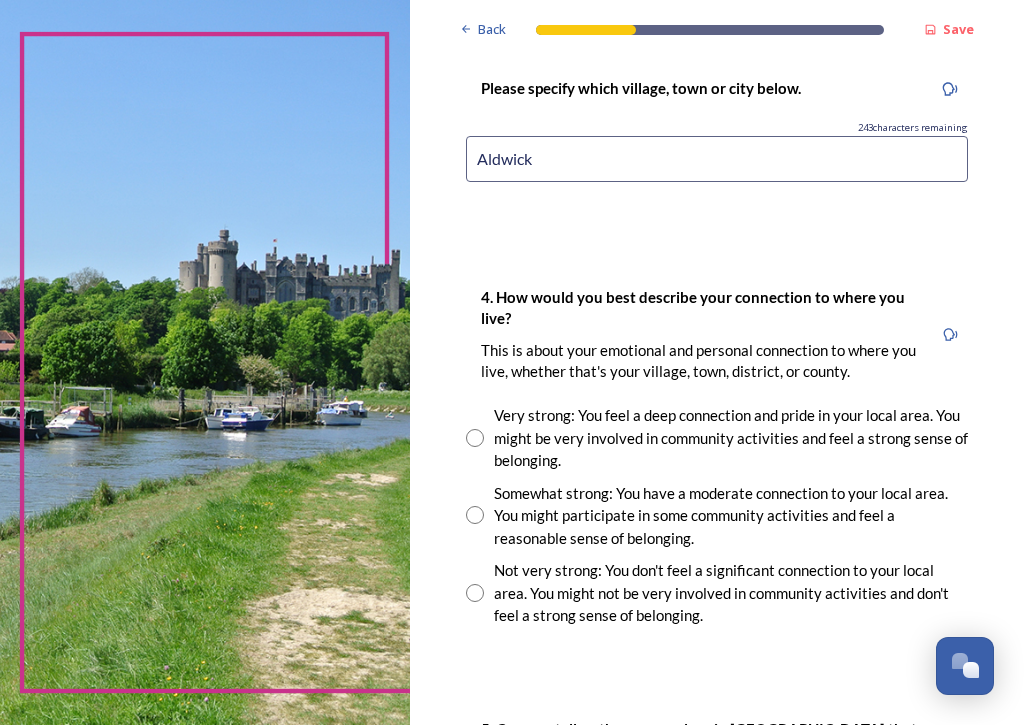 scroll, scrollTop: 1349, scrollLeft: 0, axis: vertical 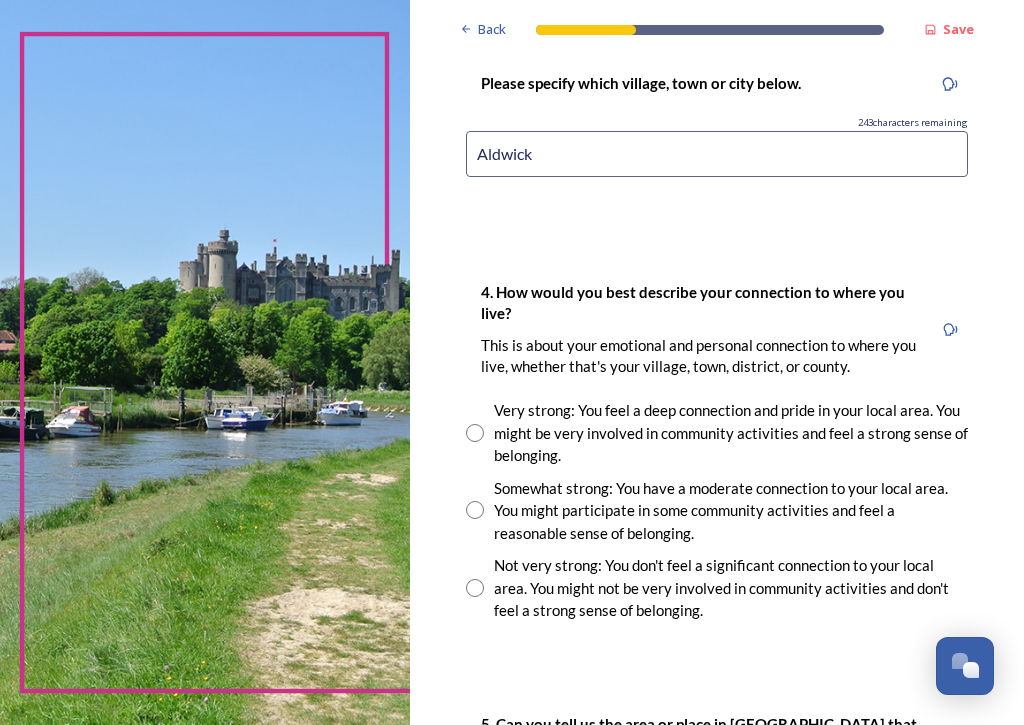 type on "Aldwick" 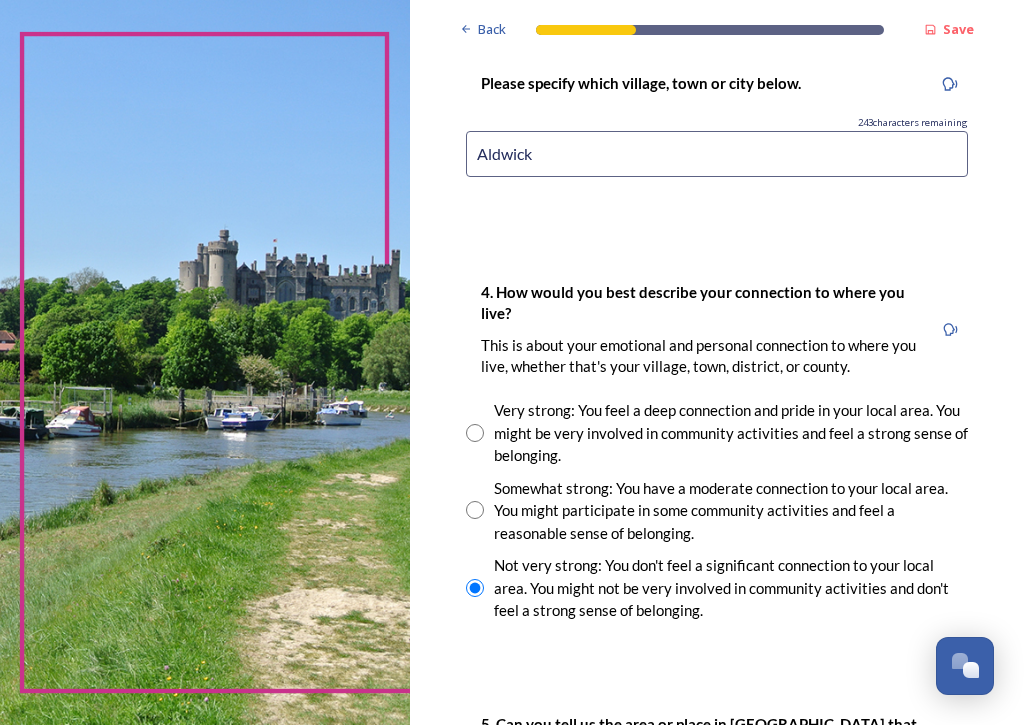 click at bounding box center (475, 510) 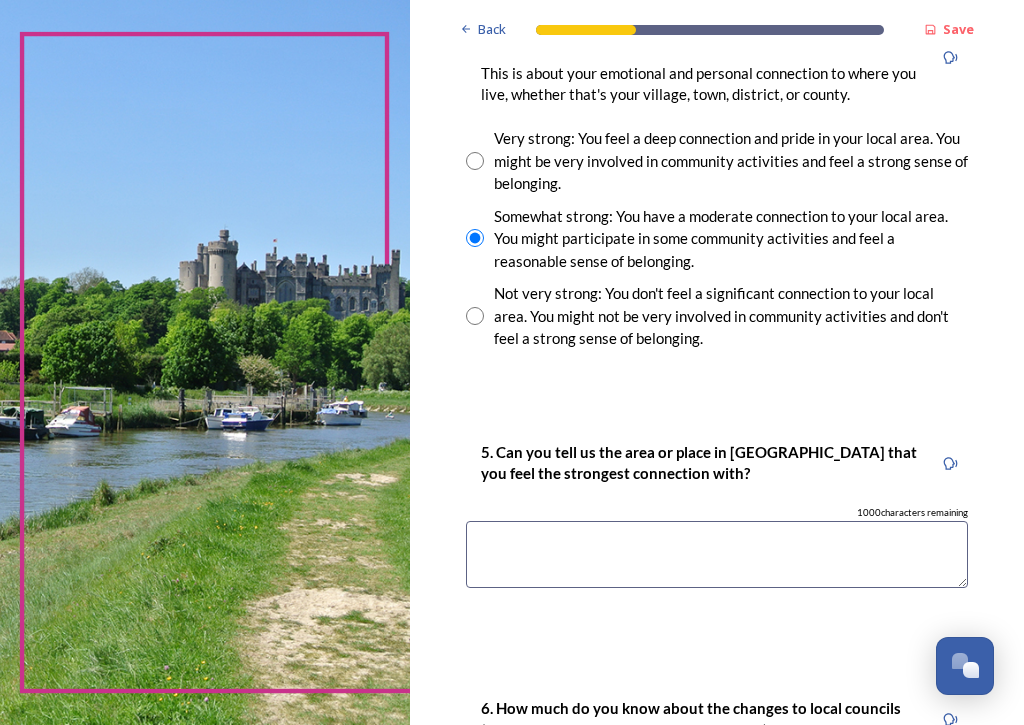 scroll, scrollTop: 1622, scrollLeft: 0, axis: vertical 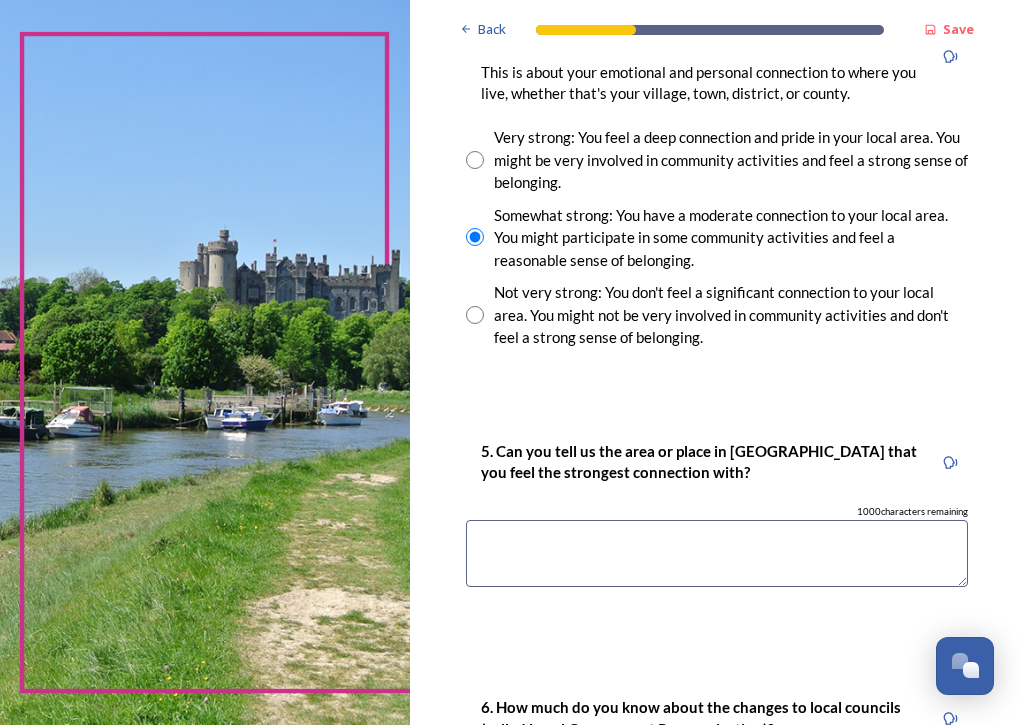 click at bounding box center (717, 553) 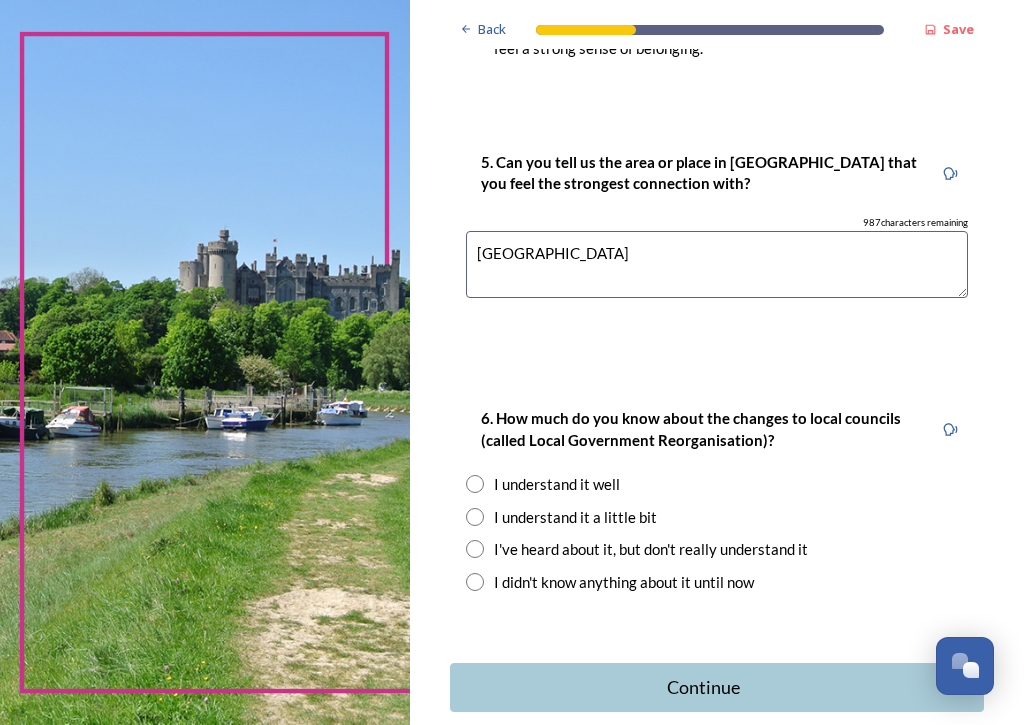 scroll, scrollTop: 1913, scrollLeft: 0, axis: vertical 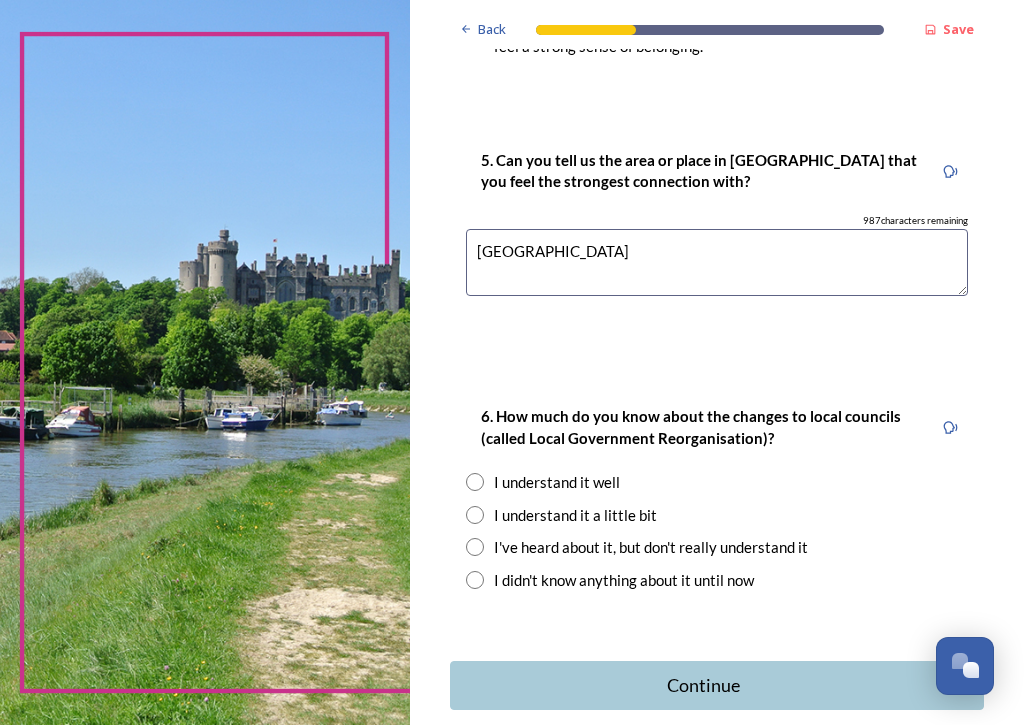 type on "[GEOGRAPHIC_DATA]" 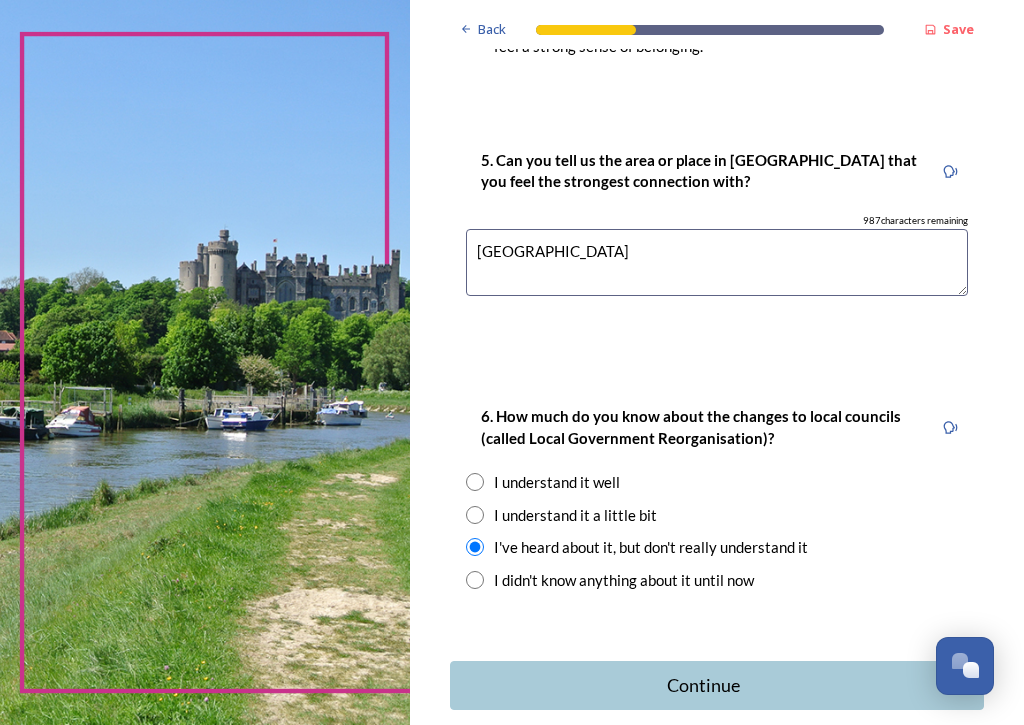click on "Continue" at bounding box center [703, 685] 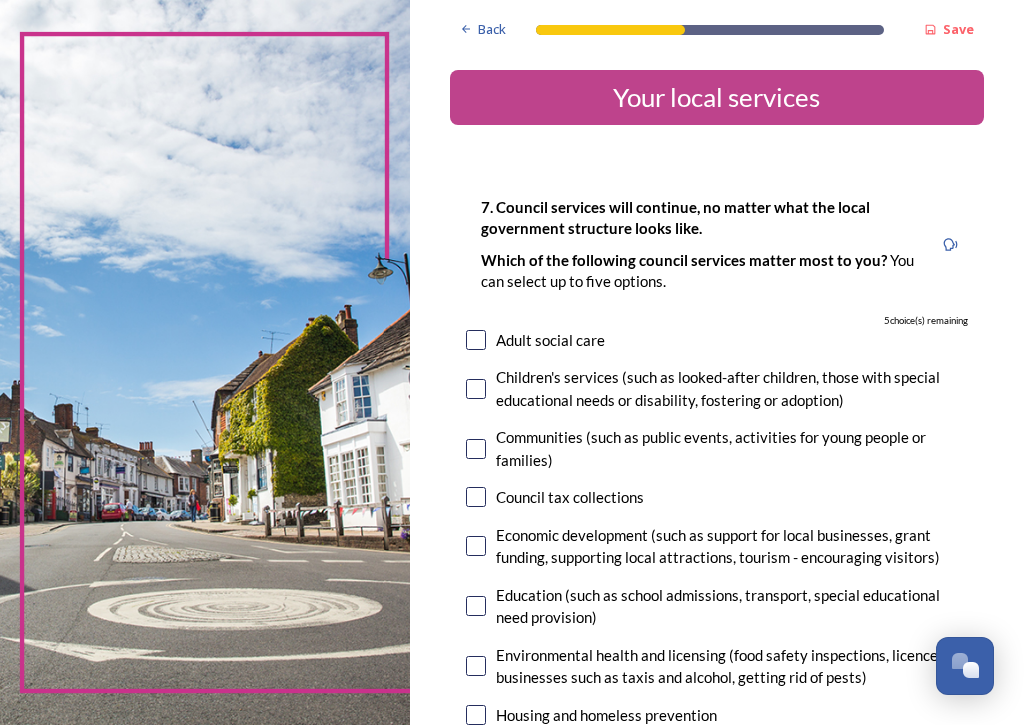 click at bounding box center [476, 546] 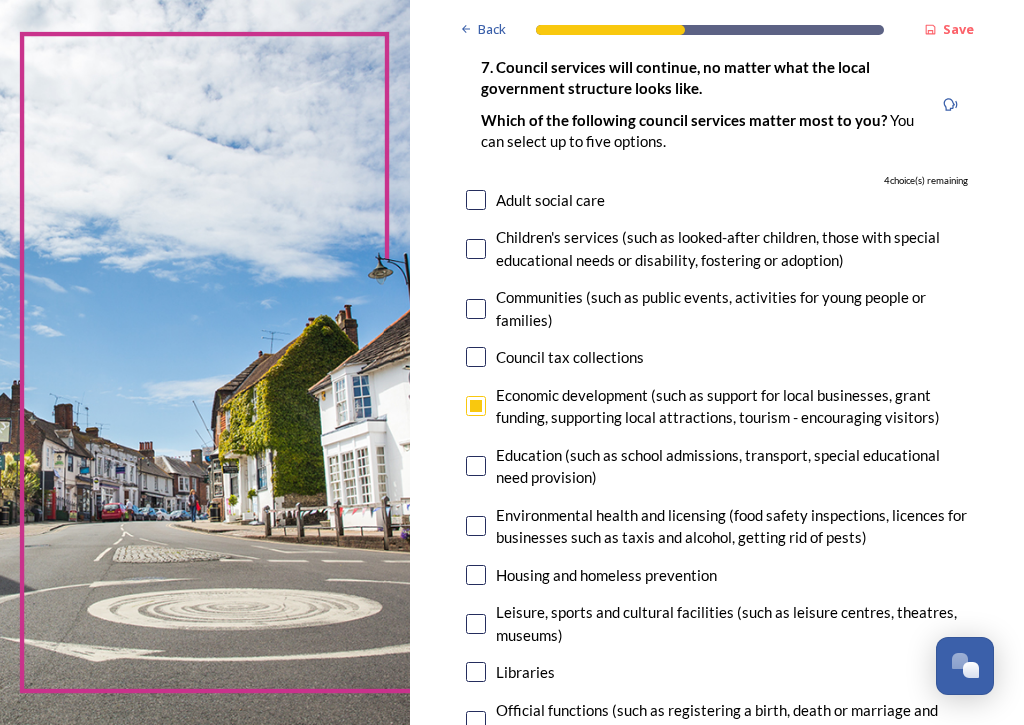 scroll, scrollTop: 140, scrollLeft: 0, axis: vertical 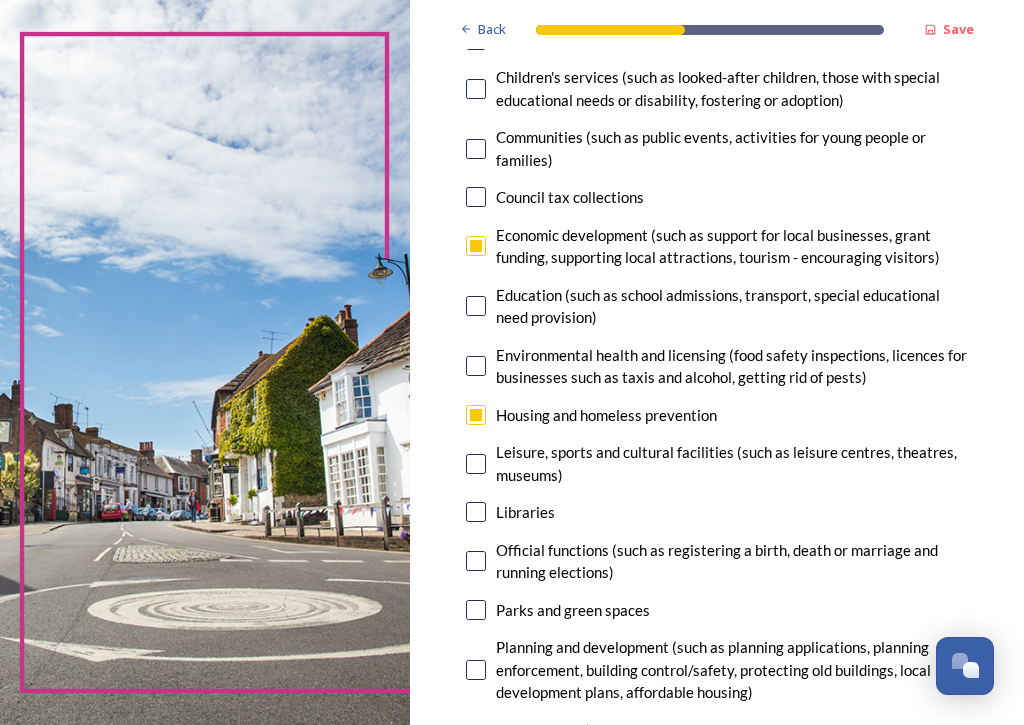 click at bounding box center [476, 464] 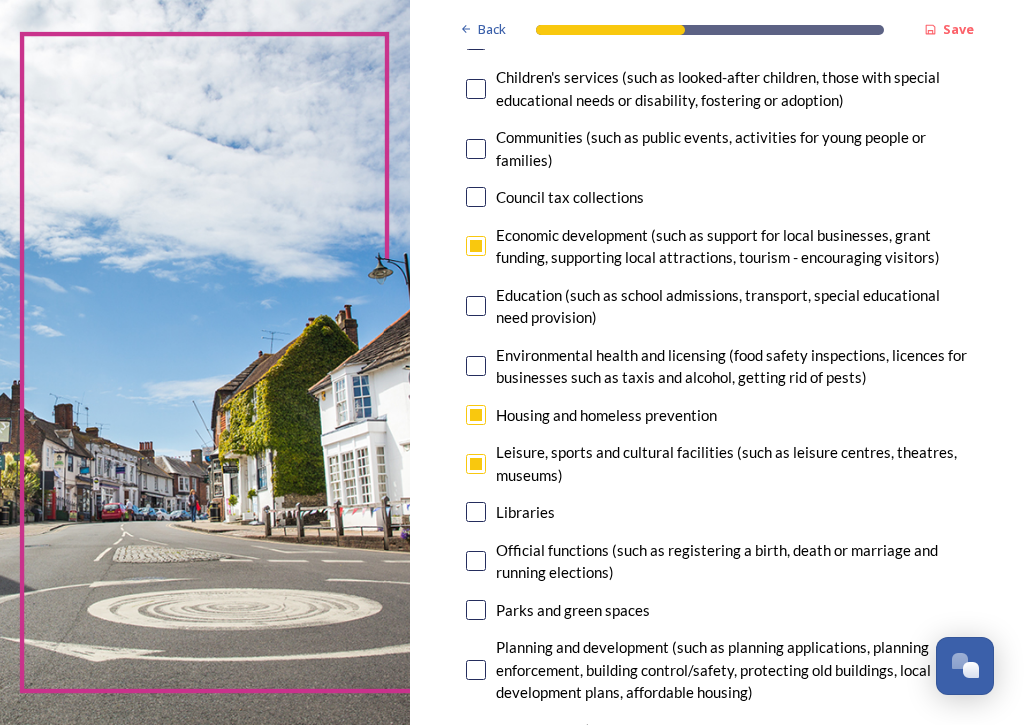 click at bounding box center [476, 415] 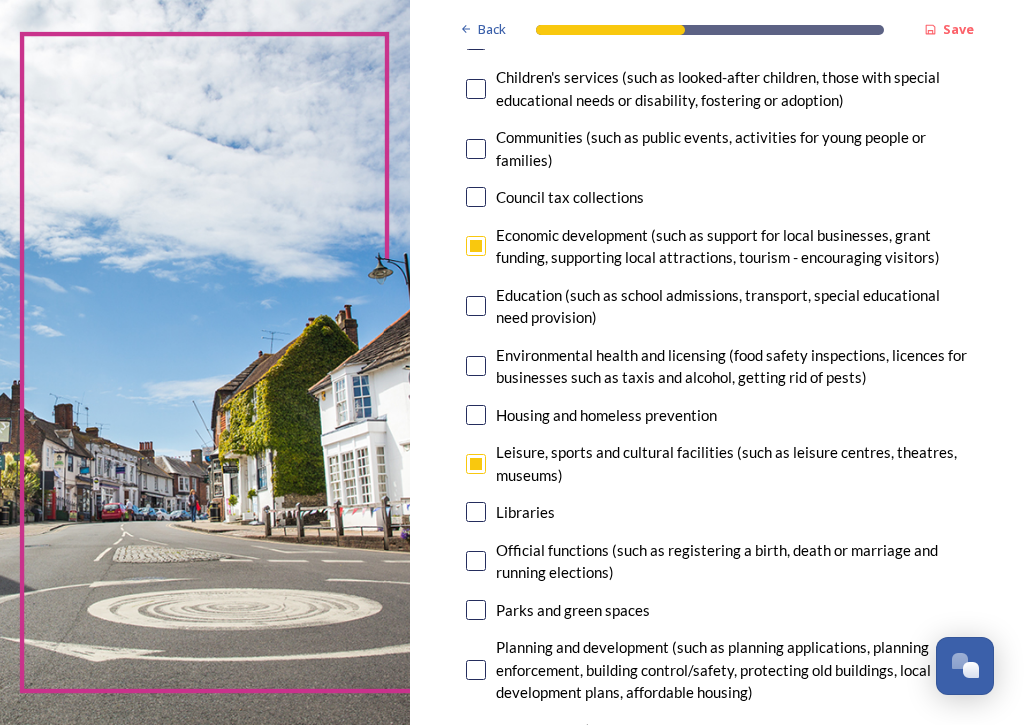 click at bounding box center (476, 512) 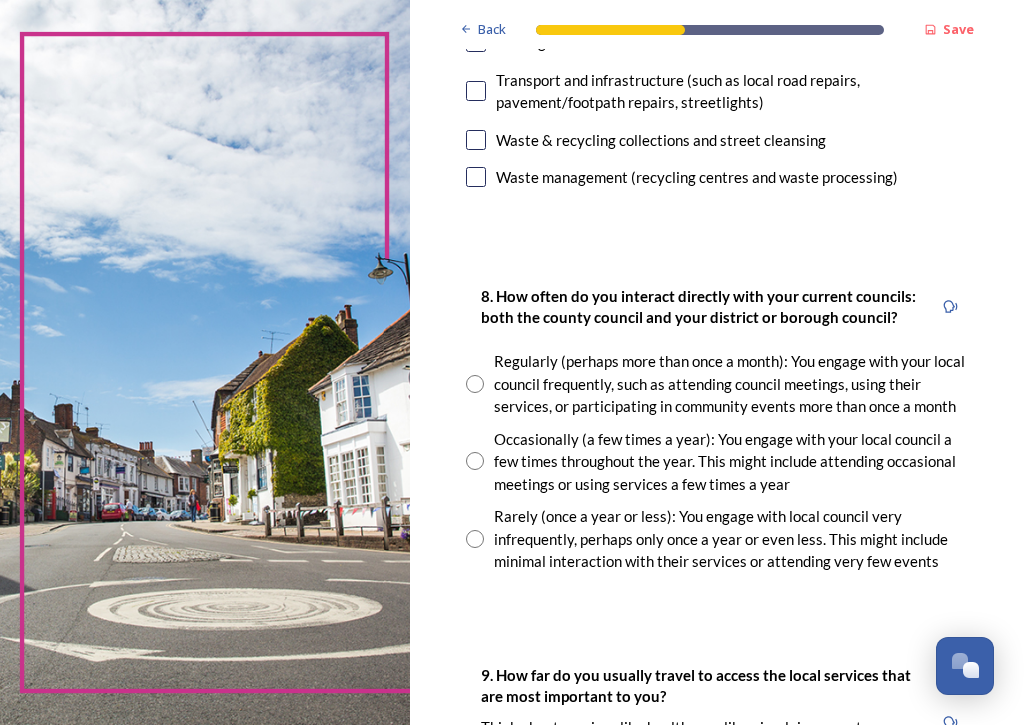 scroll, scrollTop: 1085, scrollLeft: 0, axis: vertical 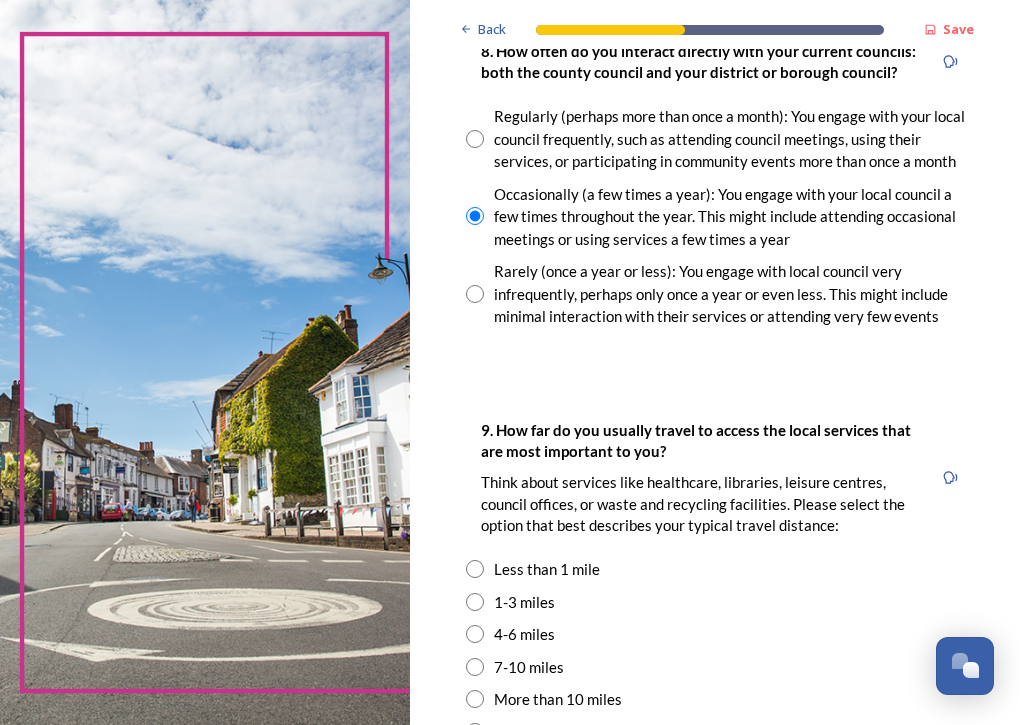 click at bounding box center (475, 602) 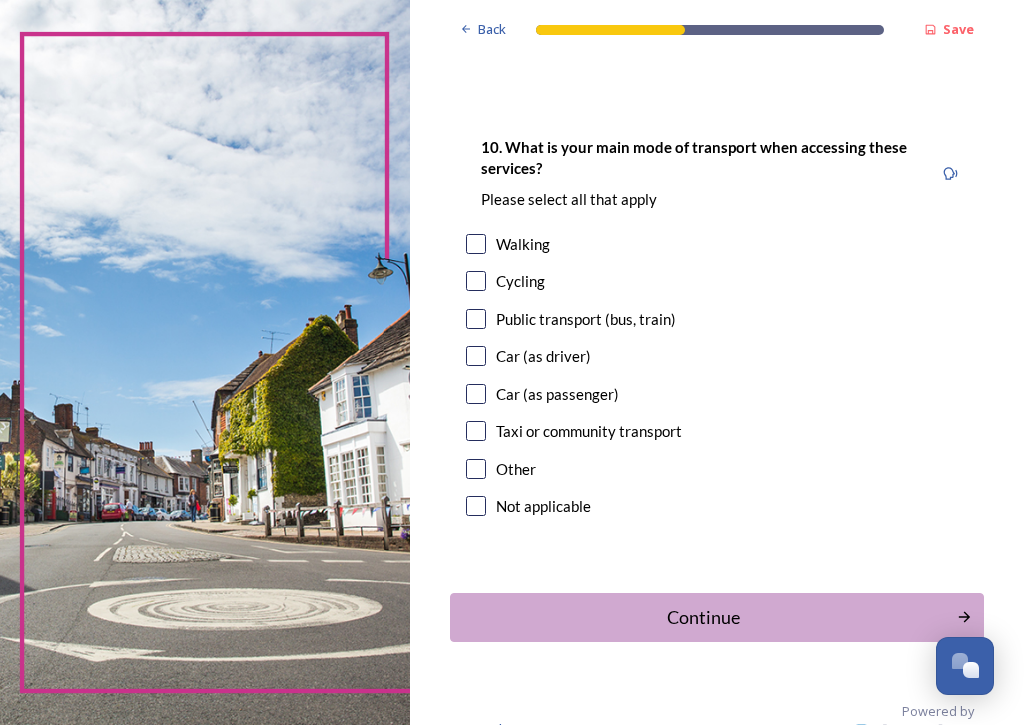 scroll, scrollTop: 2062, scrollLeft: 0, axis: vertical 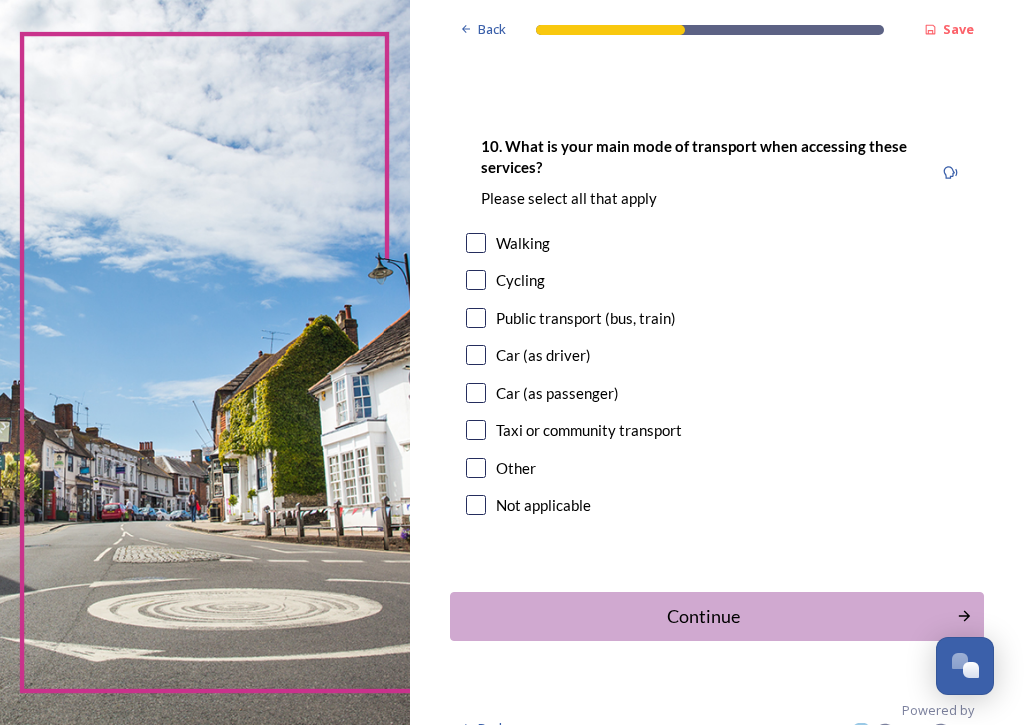 click at bounding box center [476, 355] 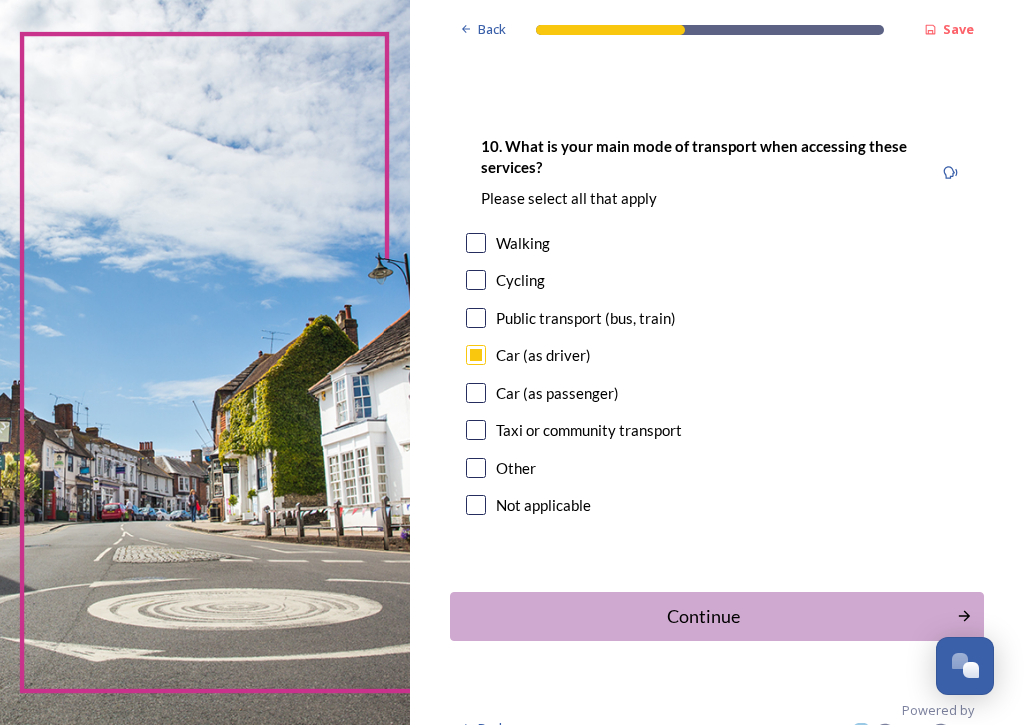 click at bounding box center (476, 393) 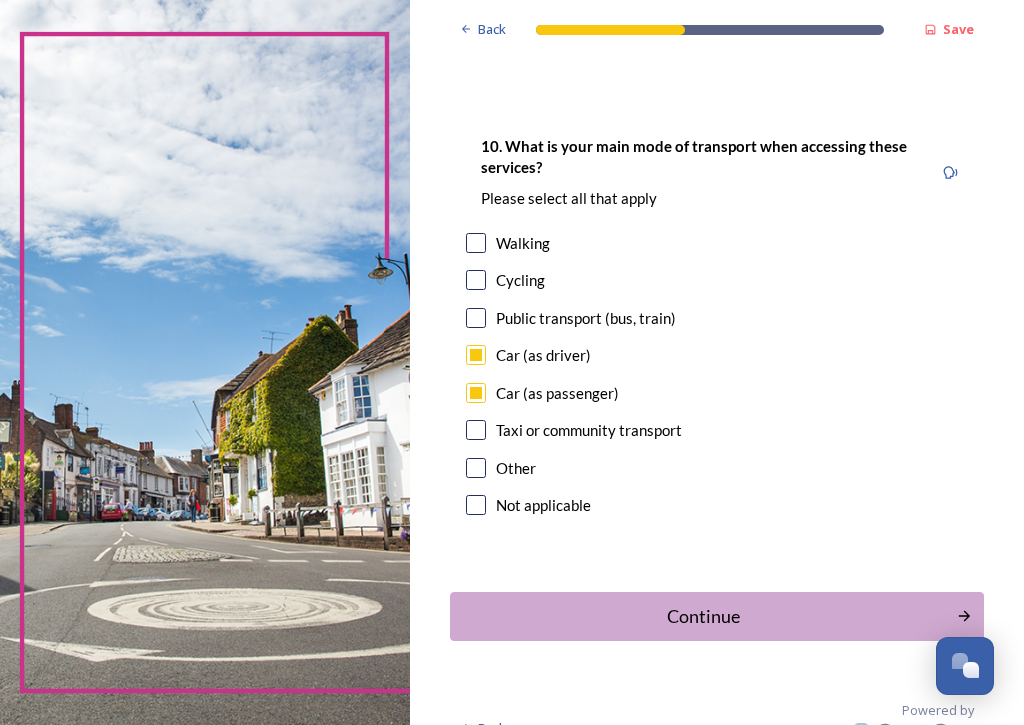 click at bounding box center (476, 243) 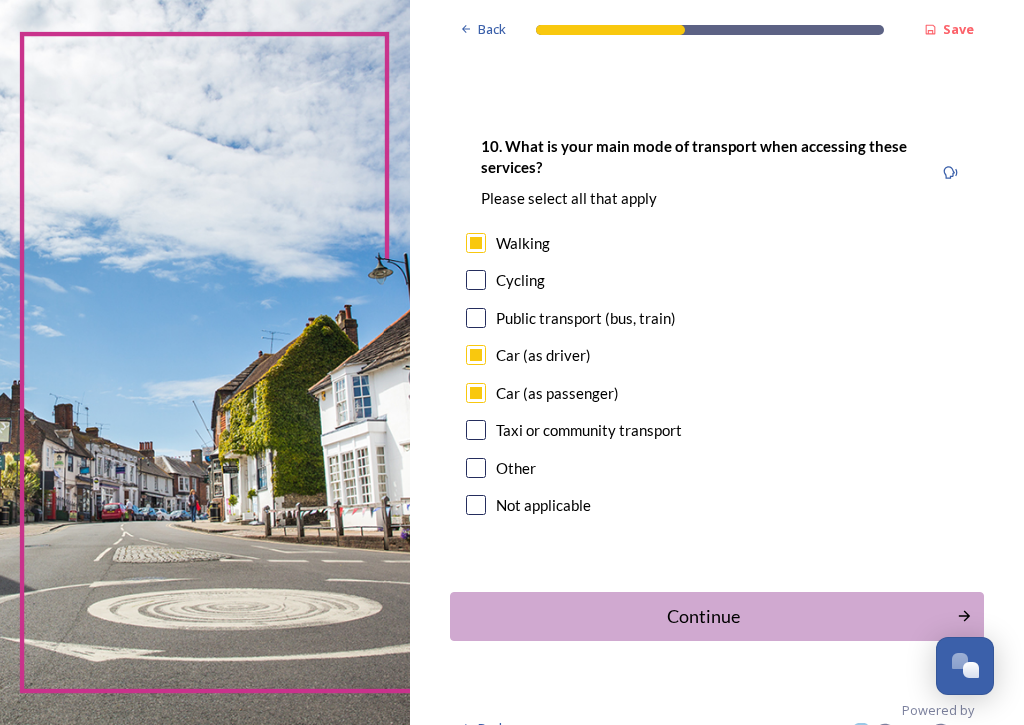 click on "Continue" at bounding box center (703, 616) 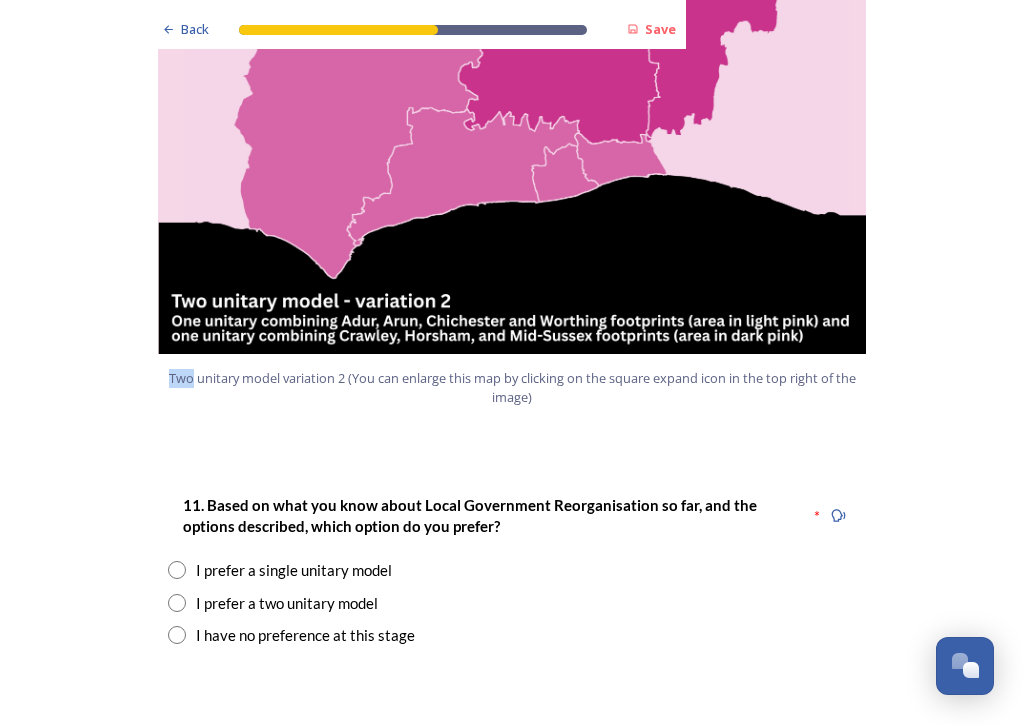 scroll, scrollTop: 2314, scrollLeft: 0, axis: vertical 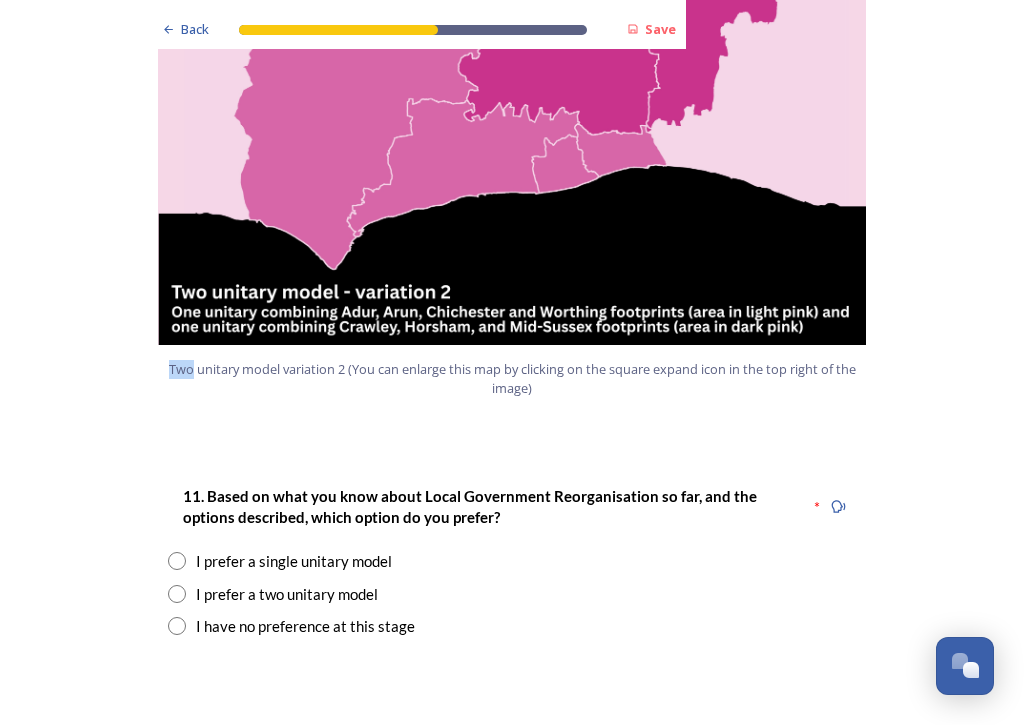 click at bounding box center (177, 594) 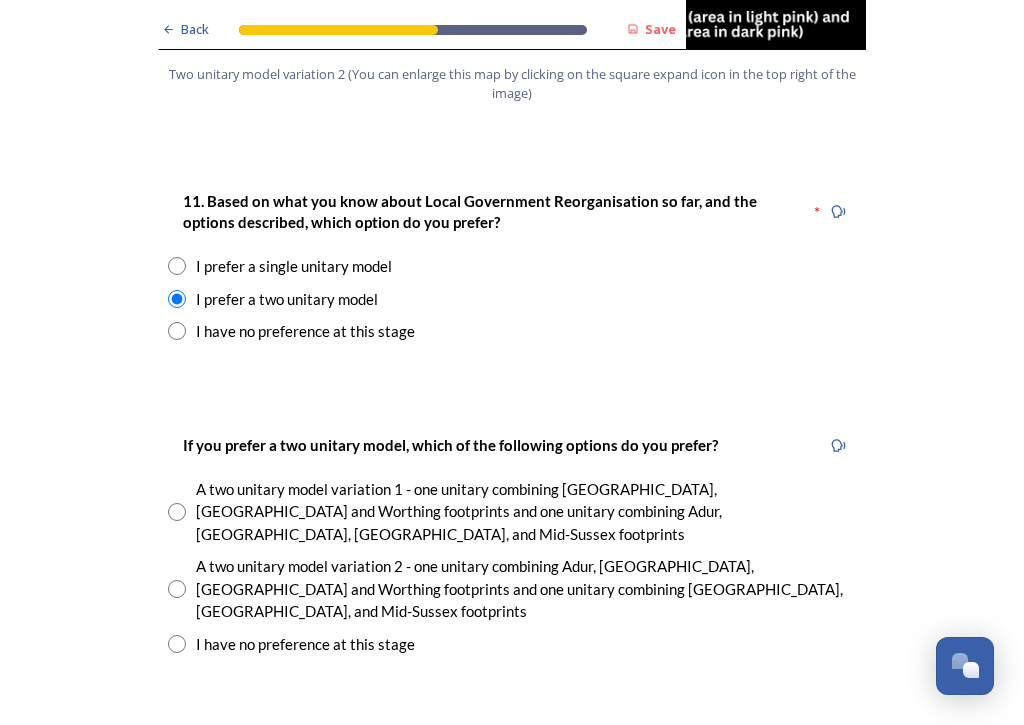 scroll, scrollTop: 2608, scrollLeft: 0, axis: vertical 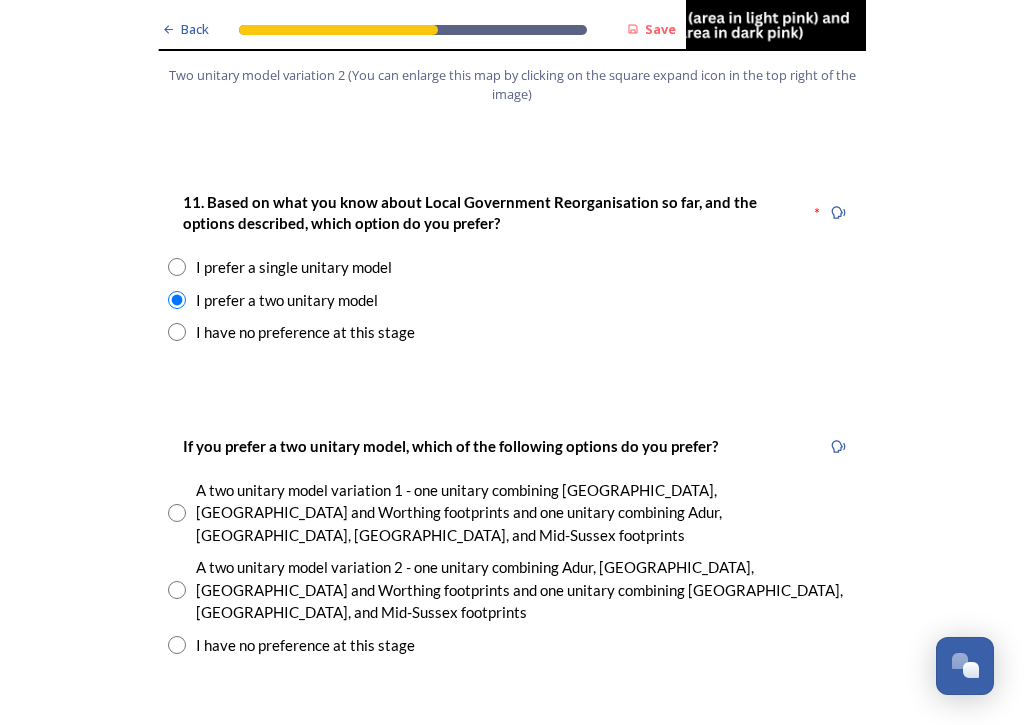 click at bounding box center [177, 513] 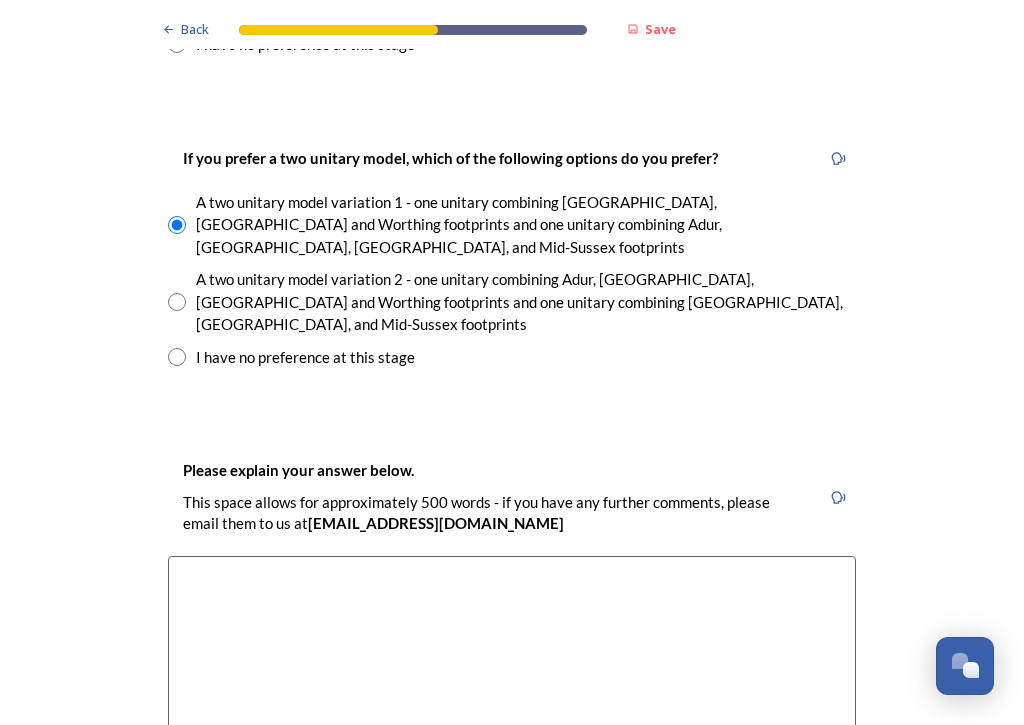 scroll, scrollTop: 2899, scrollLeft: 0, axis: vertical 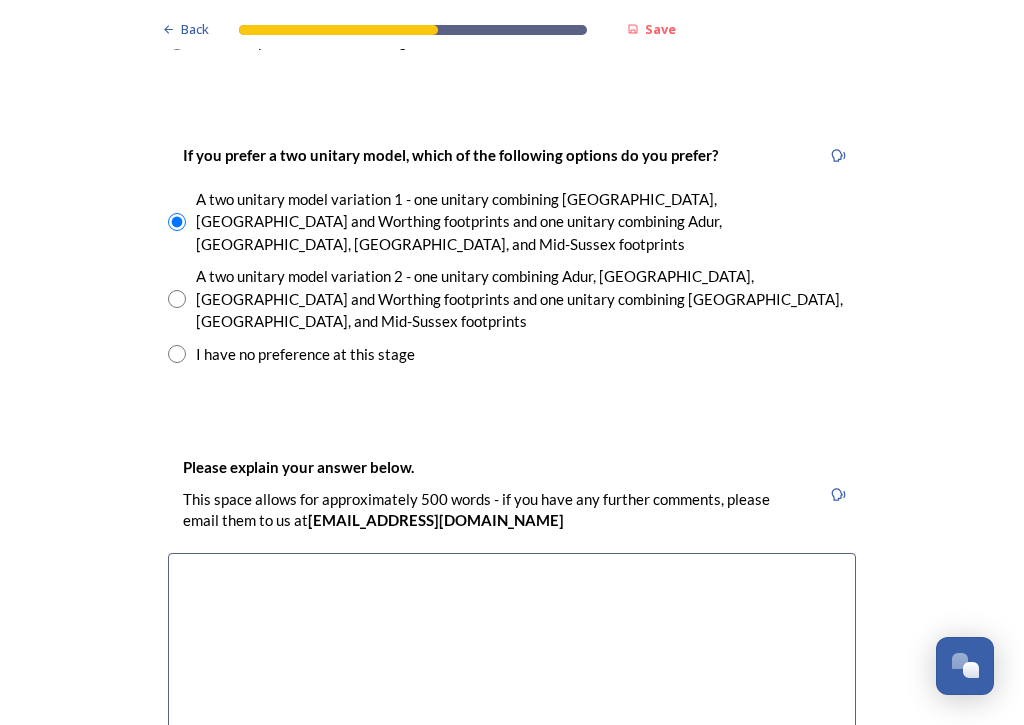 click at bounding box center [512, 665] 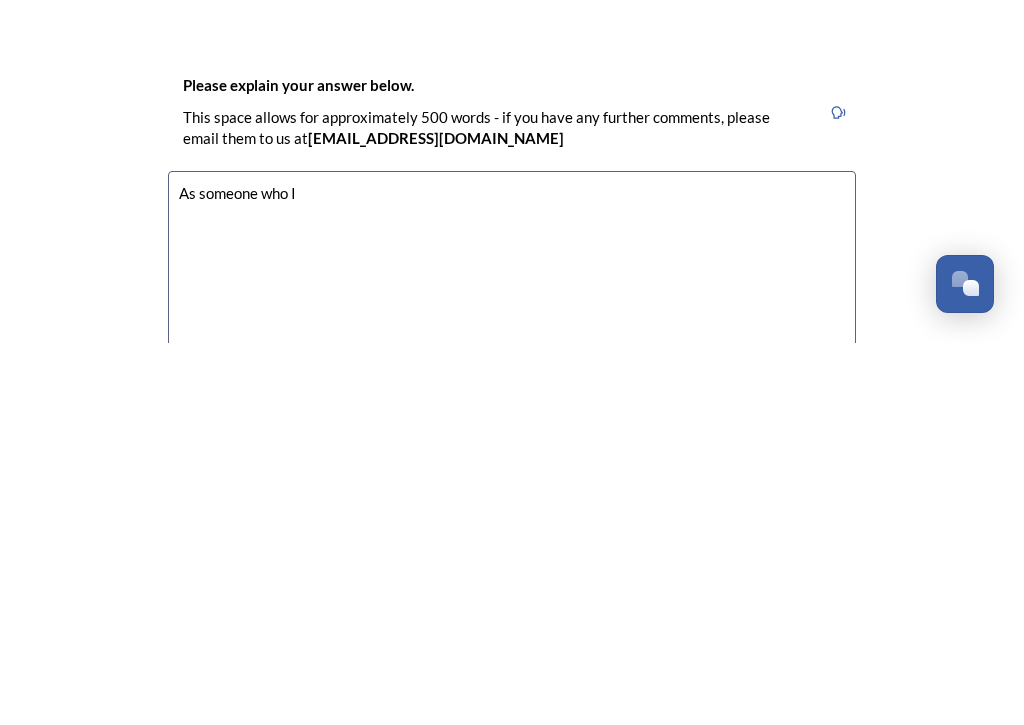 click on "As someone who I" at bounding box center (512, 665) 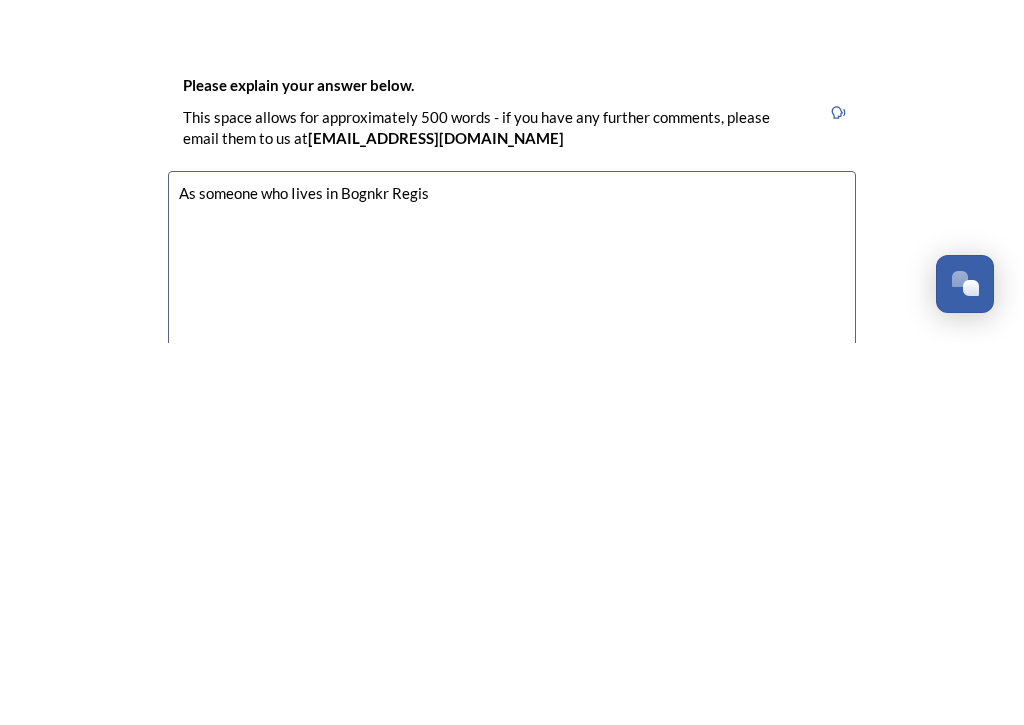 click on "As someone who Iives in Bognkr Regis" at bounding box center [512, 665] 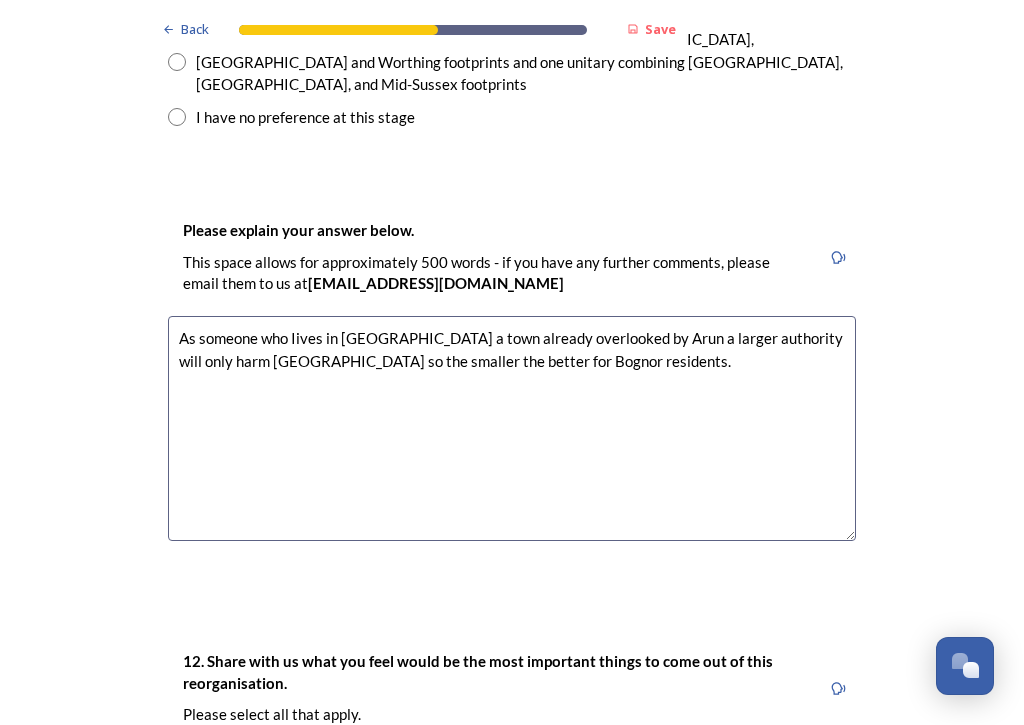 scroll, scrollTop: 3137, scrollLeft: 0, axis: vertical 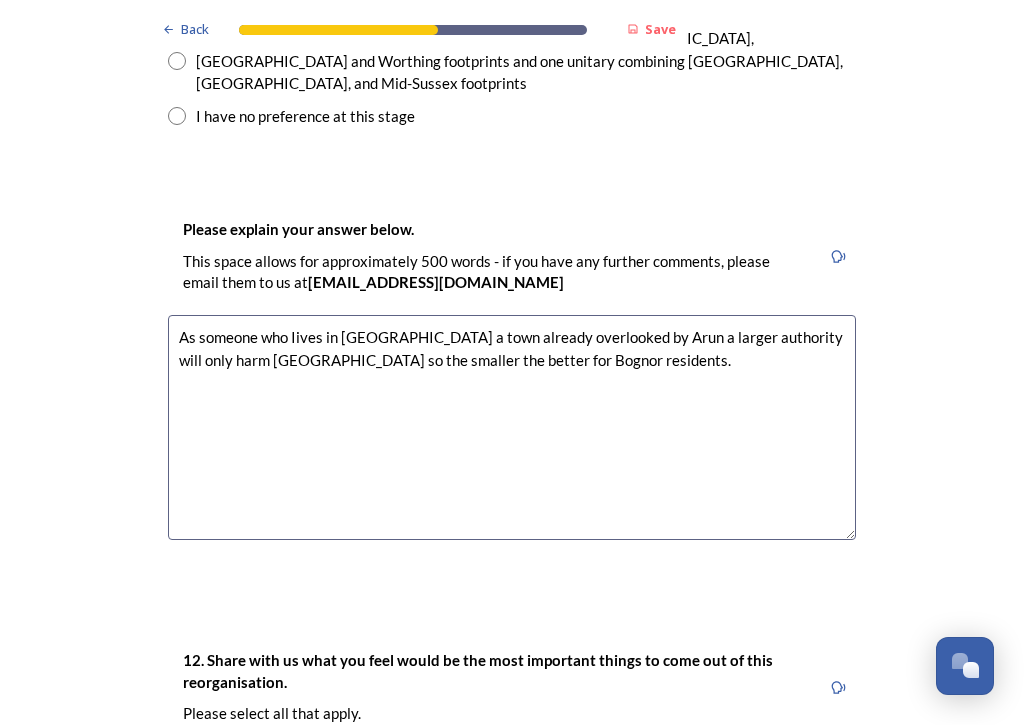 click on "As someone who Iives in [GEOGRAPHIC_DATA] a town already overlooked by Arun a larger authority will only harm [GEOGRAPHIC_DATA] so the smaller the better for Bognor residents." at bounding box center [512, 427] 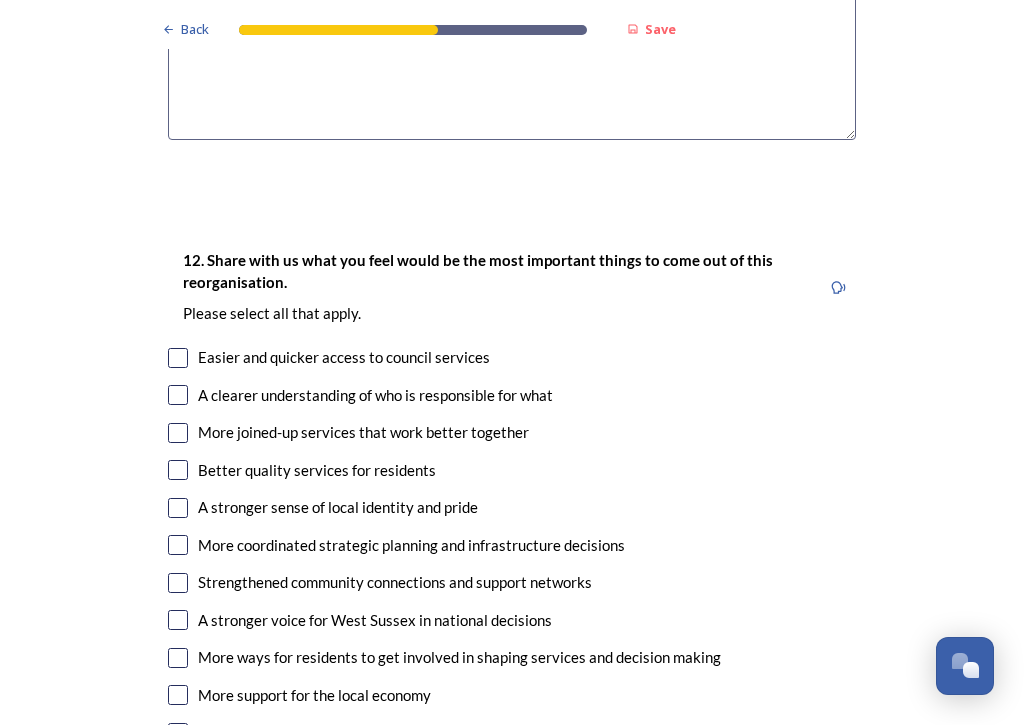 scroll, scrollTop: 3537, scrollLeft: 0, axis: vertical 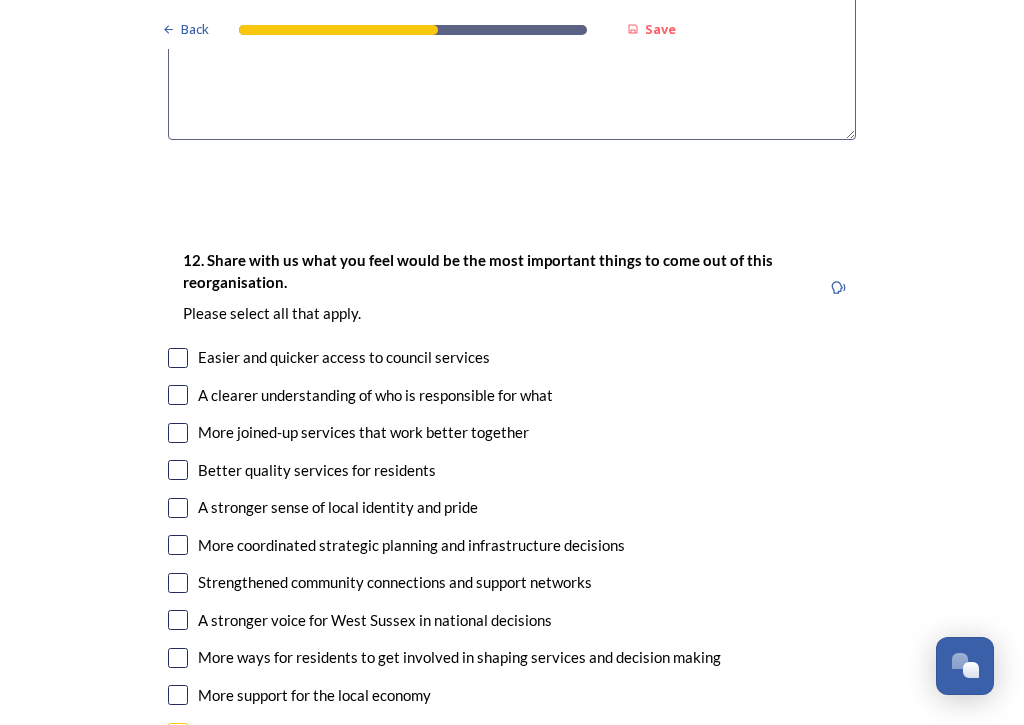 click at bounding box center [178, 620] 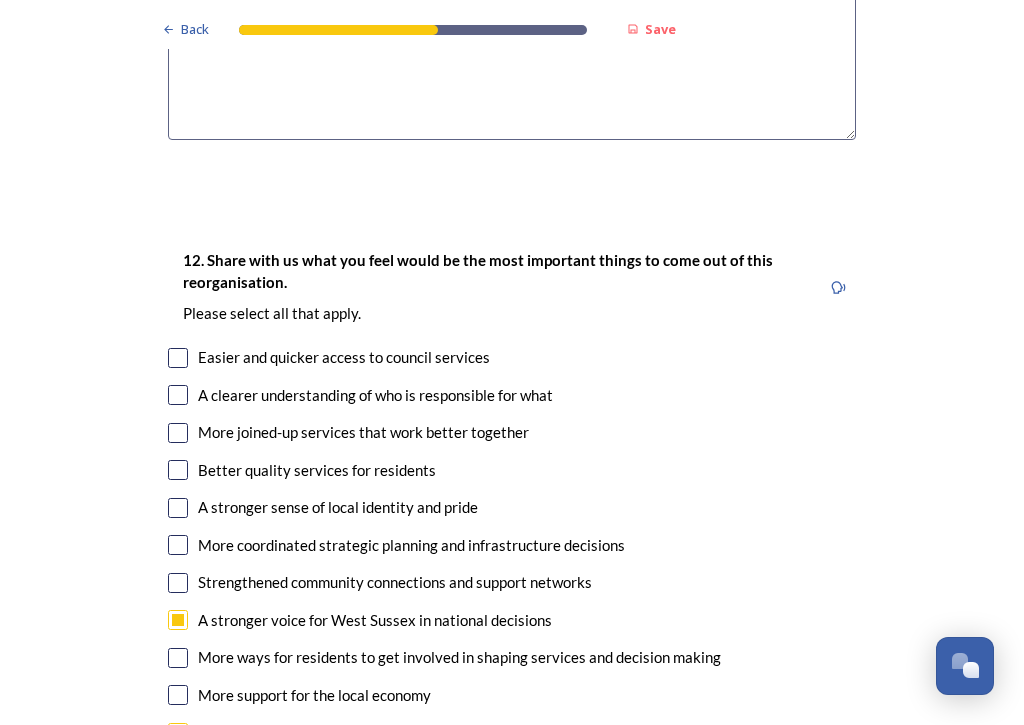 click at bounding box center (178, 733) 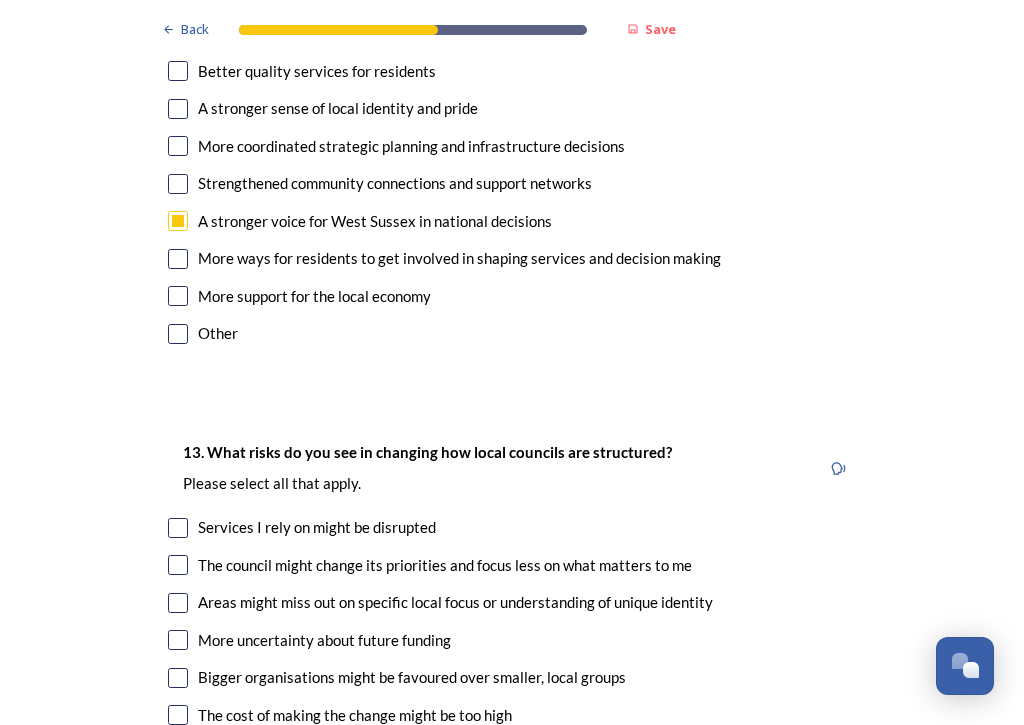 scroll, scrollTop: 3939, scrollLeft: 0, axis: vertical 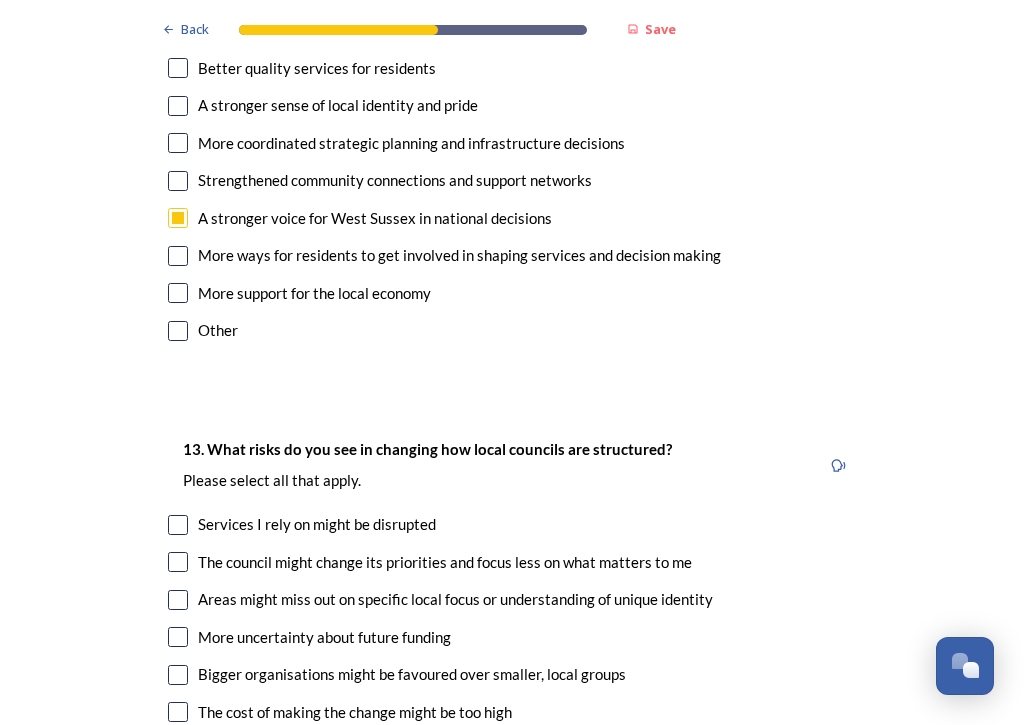 click at bounding box center (178, 525) 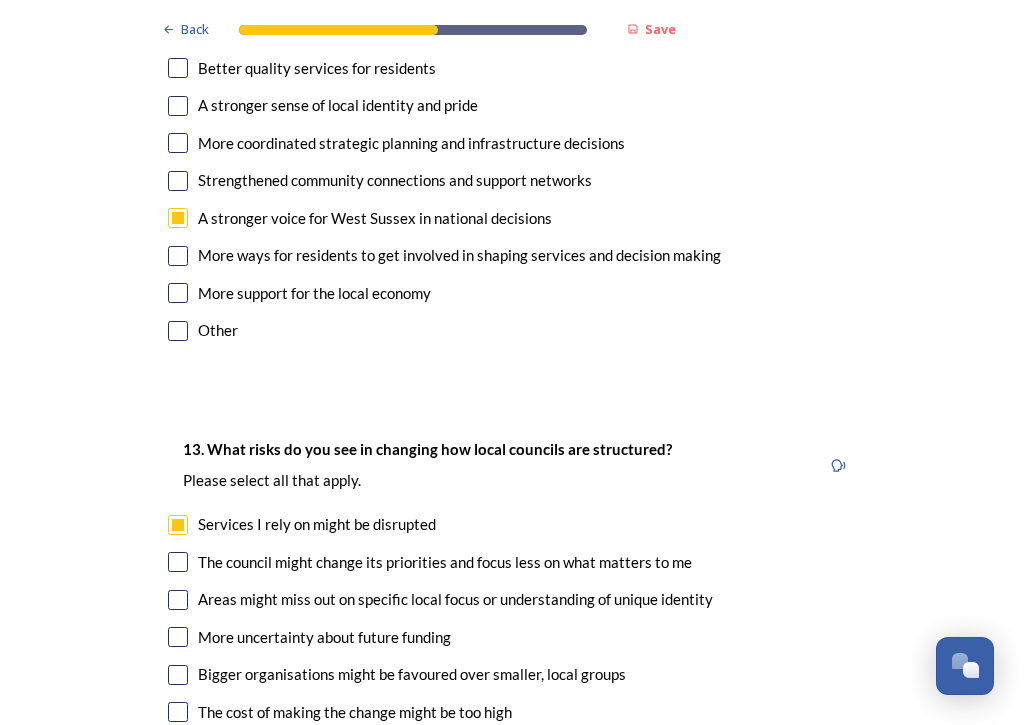 click at bounding box center [178, 562] 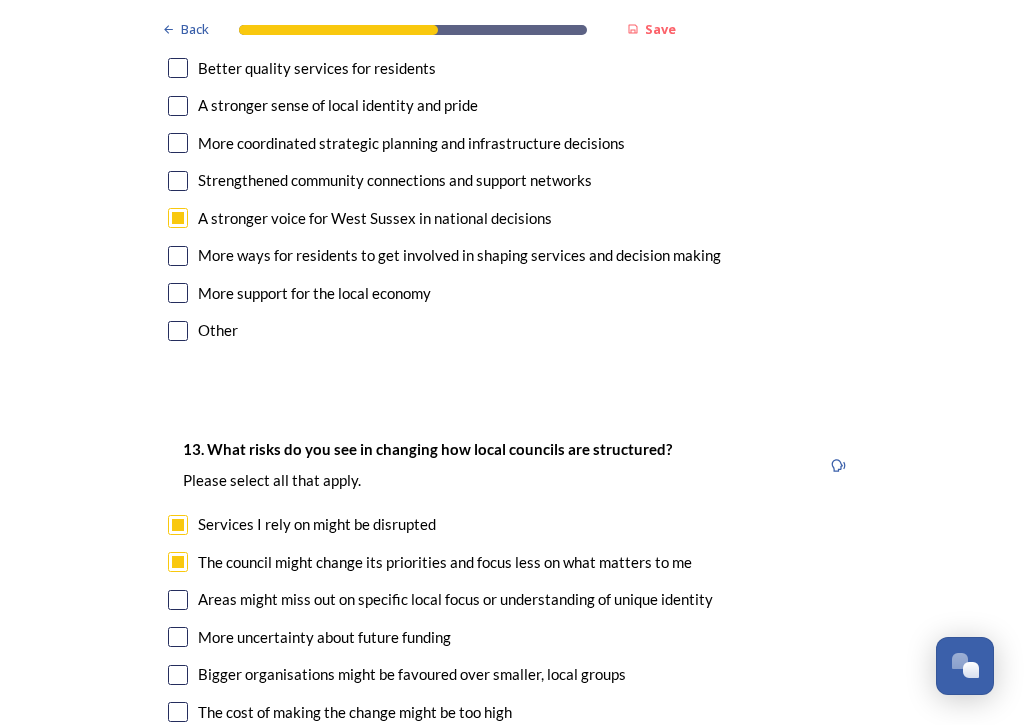 click at bounding box center [178, 600] 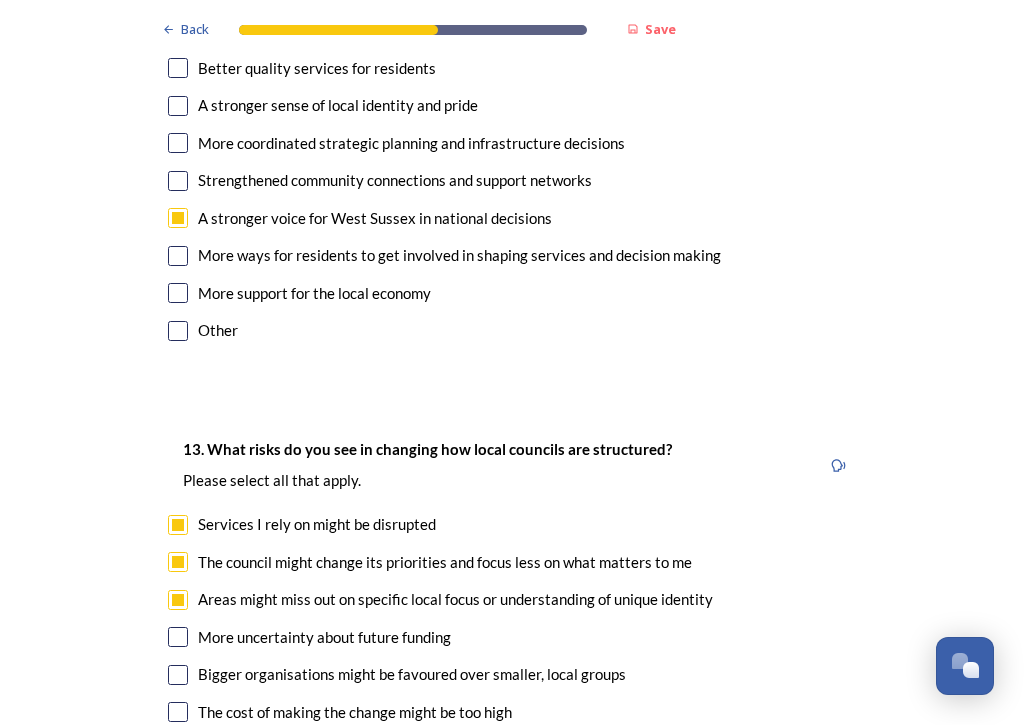 click at bounding box center [178, 675] 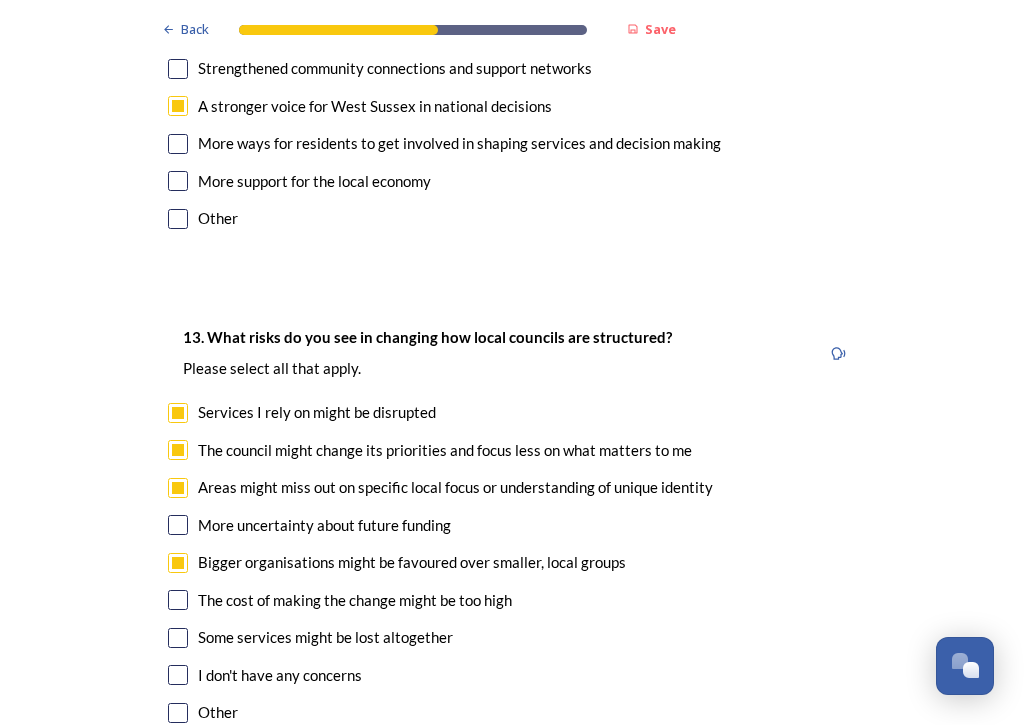 scroll, scrollTop: 4051, scrollLeft: 0, axis: vertical 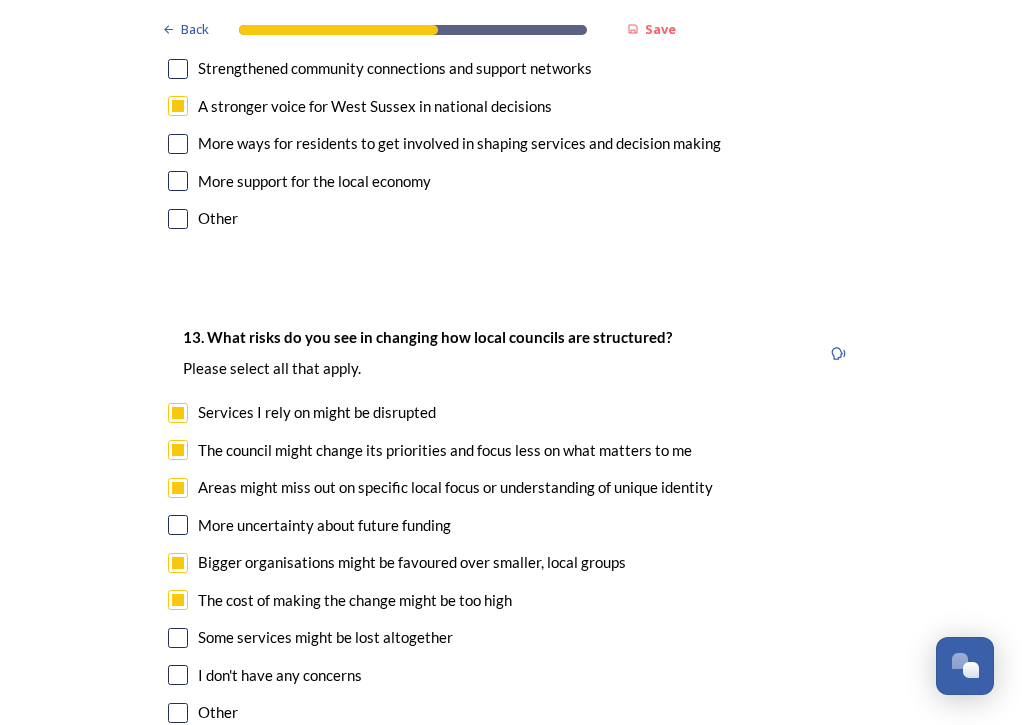 click at bounding box center (178, 638) 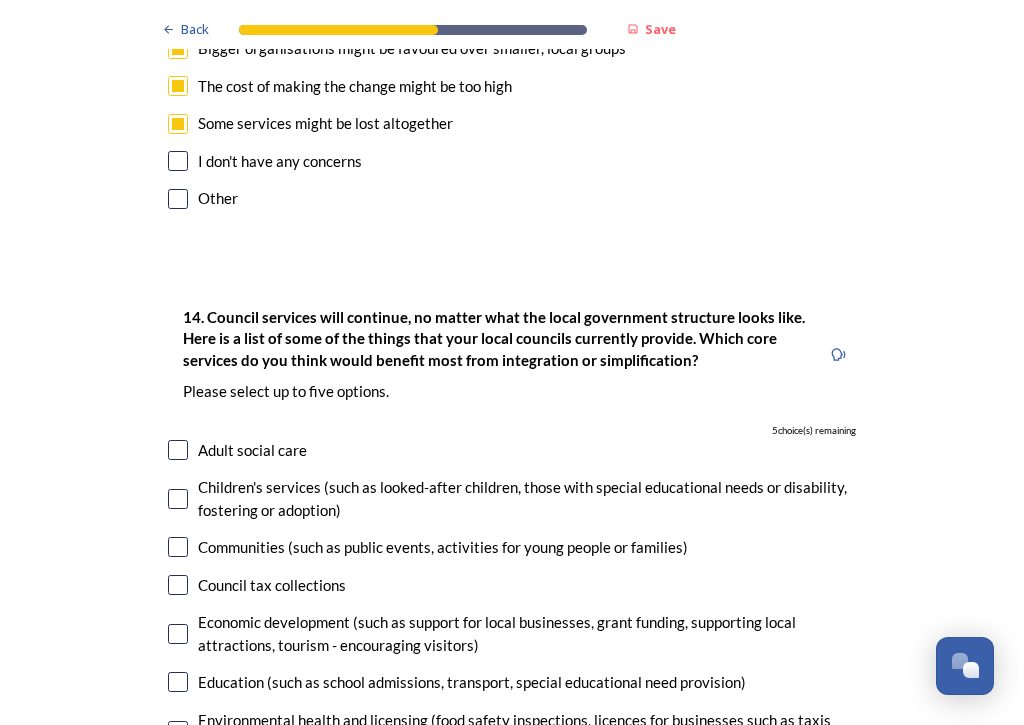 scroll, scrollTop: 4564, scrollLeft: 0, axis: vertical 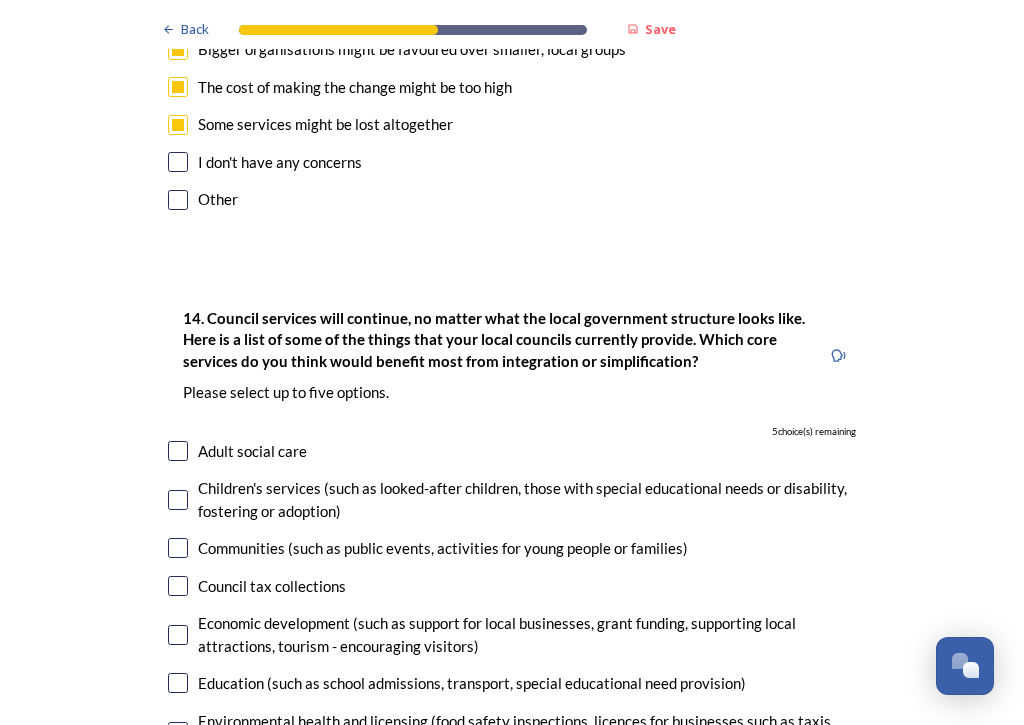 click at bounding box center [178, 586] 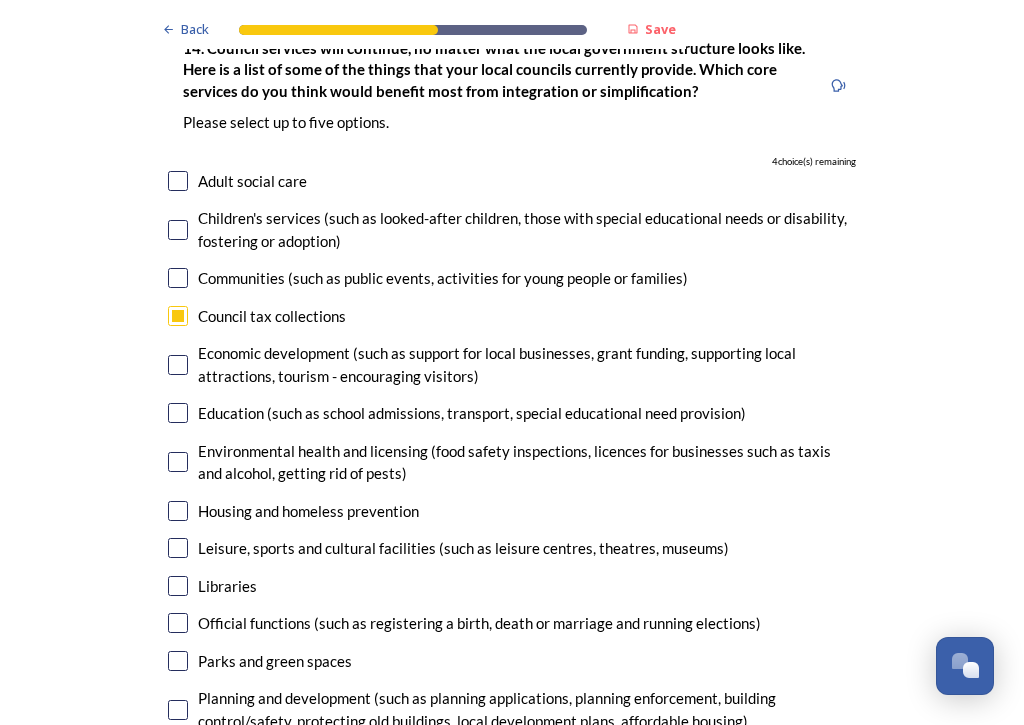 scroll, scrollTop: 4841, scrollLeft: 0, axis: vertical 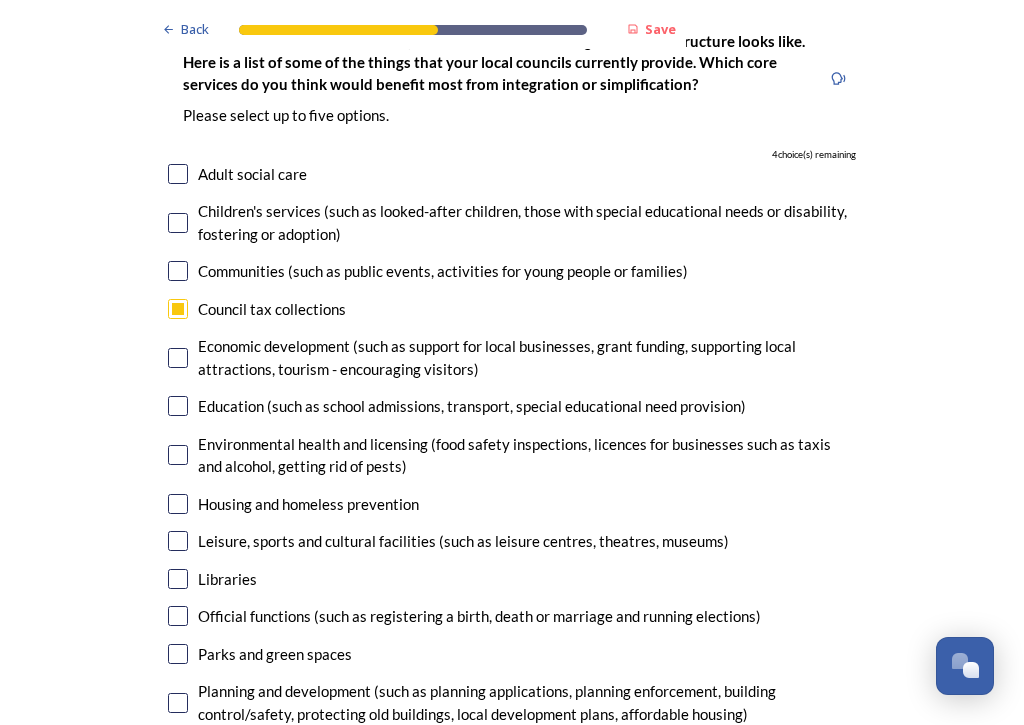 click at bounding box center (178, 616) 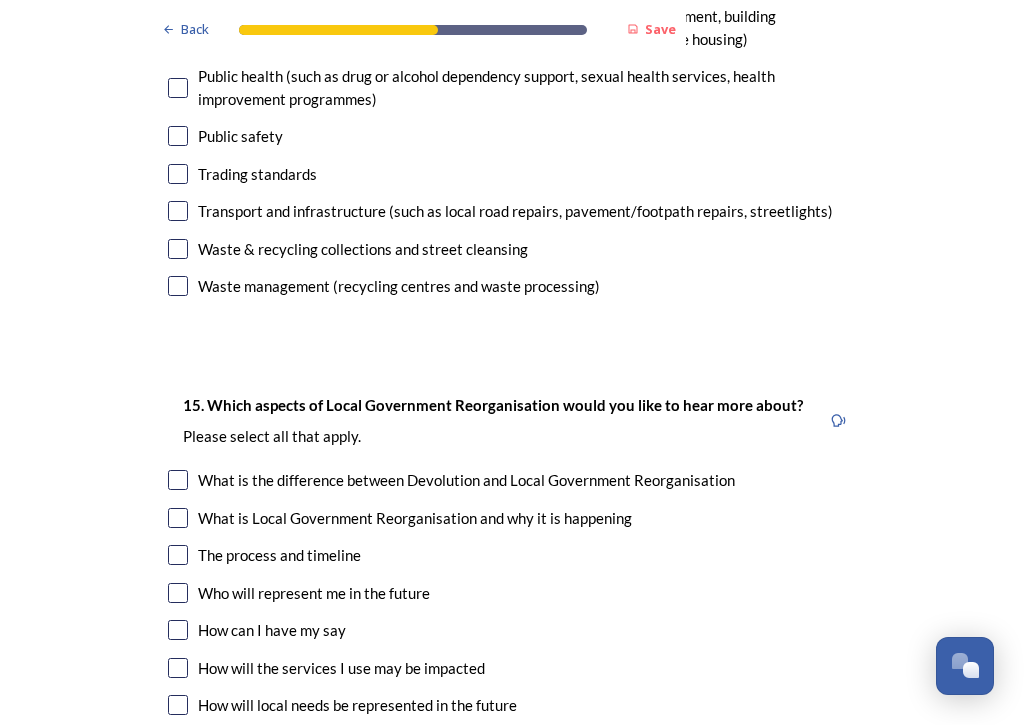 scroll, scrollTop: 5537, scrollLeft: 0, axis: vertical 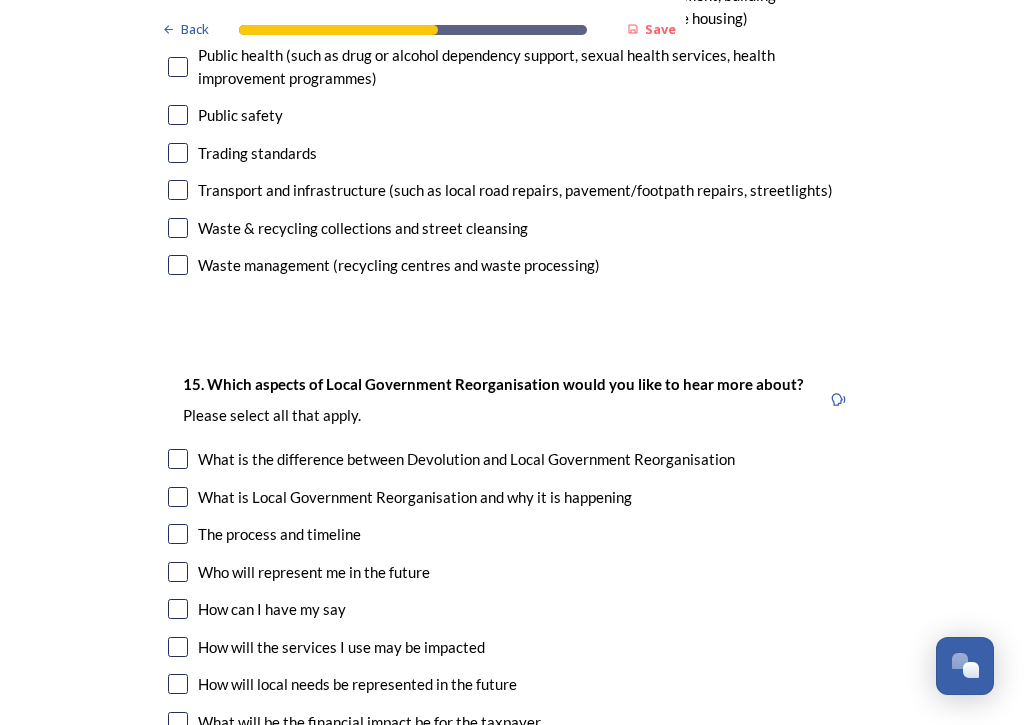 click at bounding box center [178, 647] 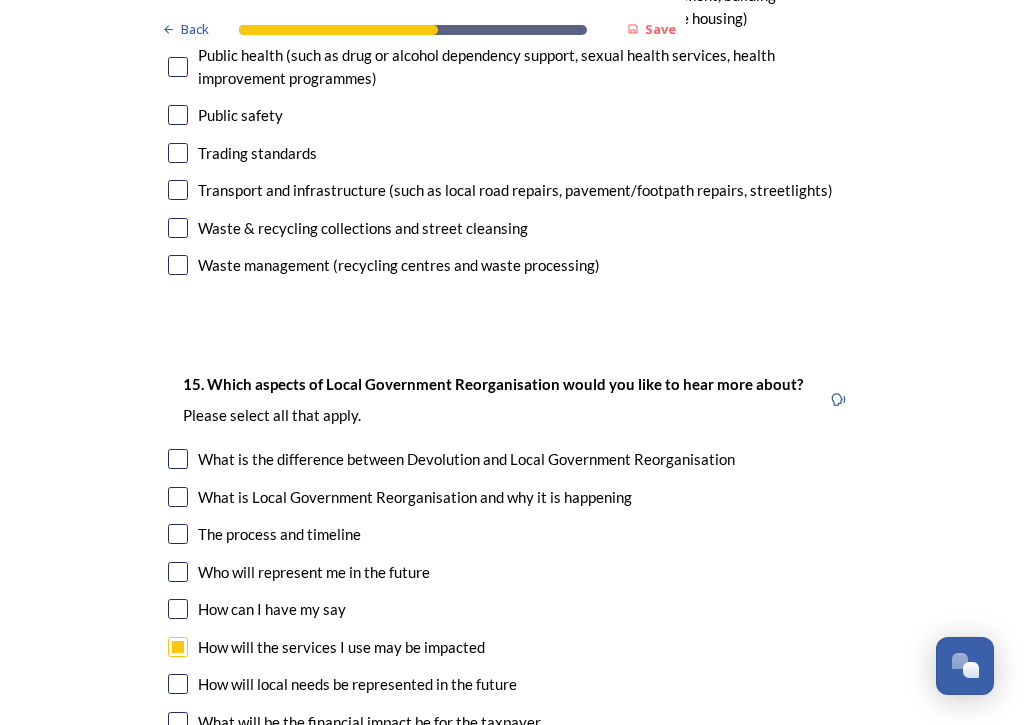 click at bounding box center [178, 684] 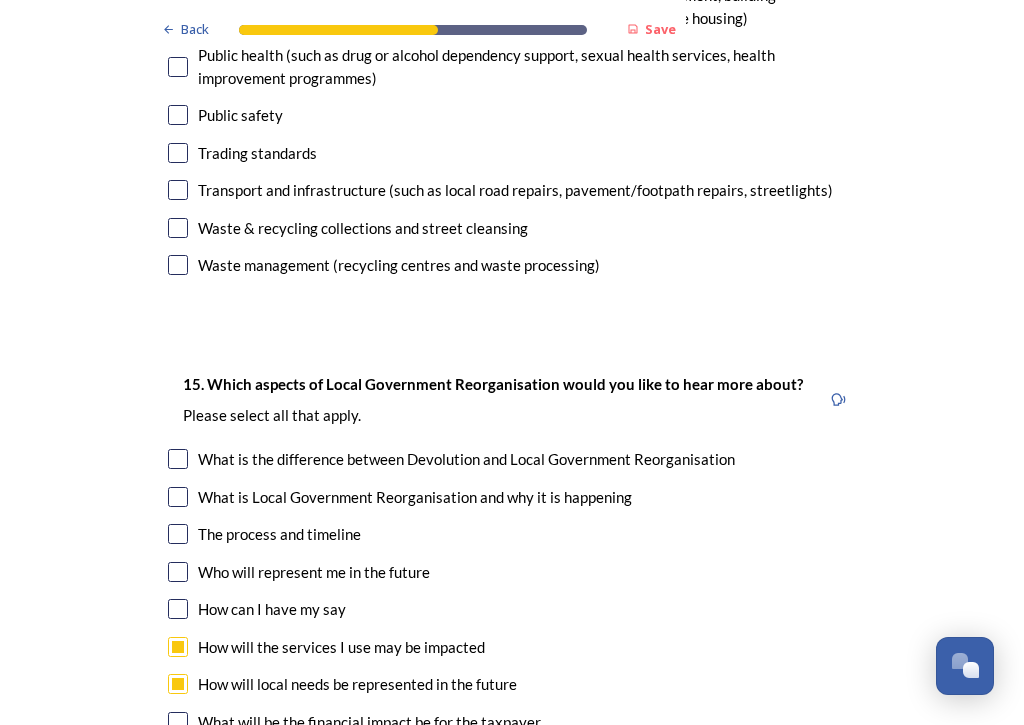 click at bounding box center (178, 722) 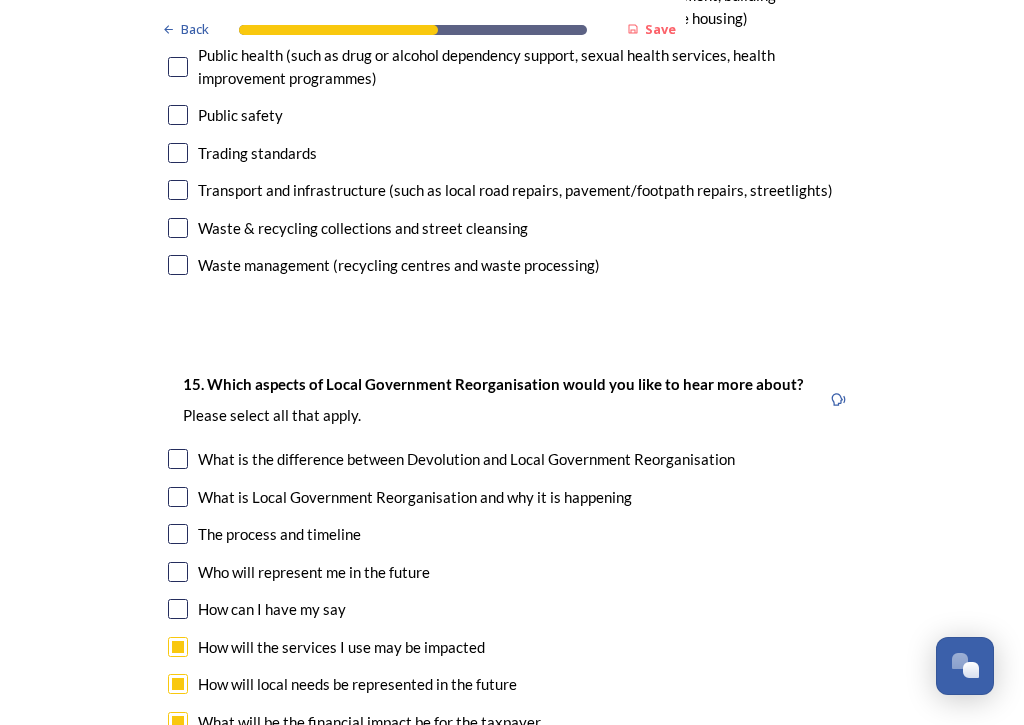 click at bounding box center [178, 759] 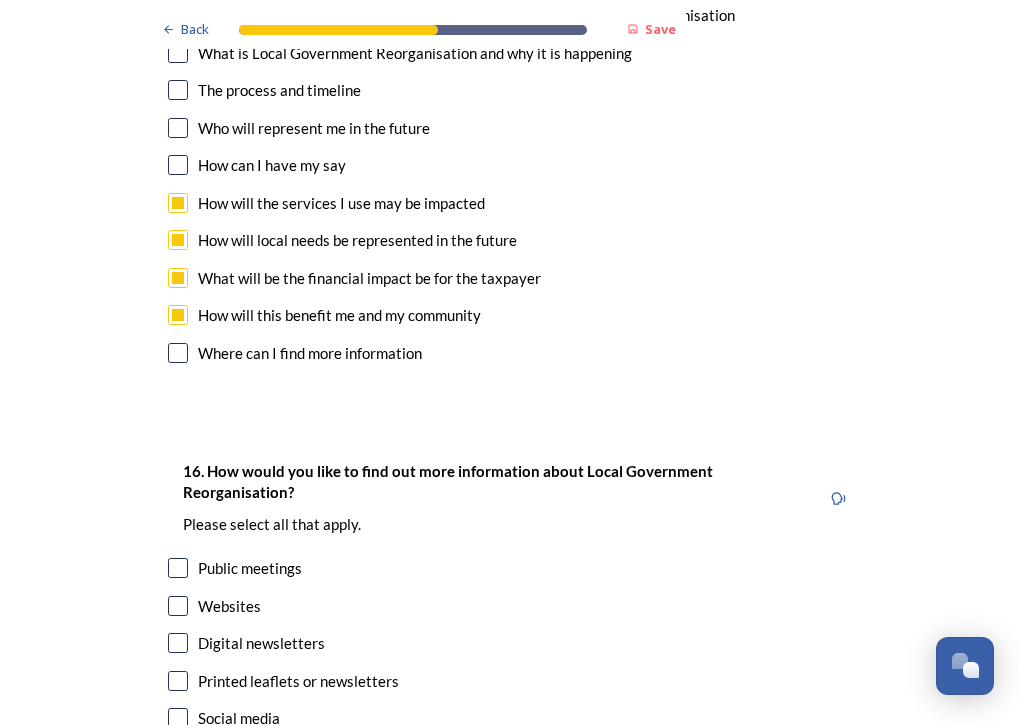 scroll, scrollTop: 5983, scrollLeft: 0, axis: vertical 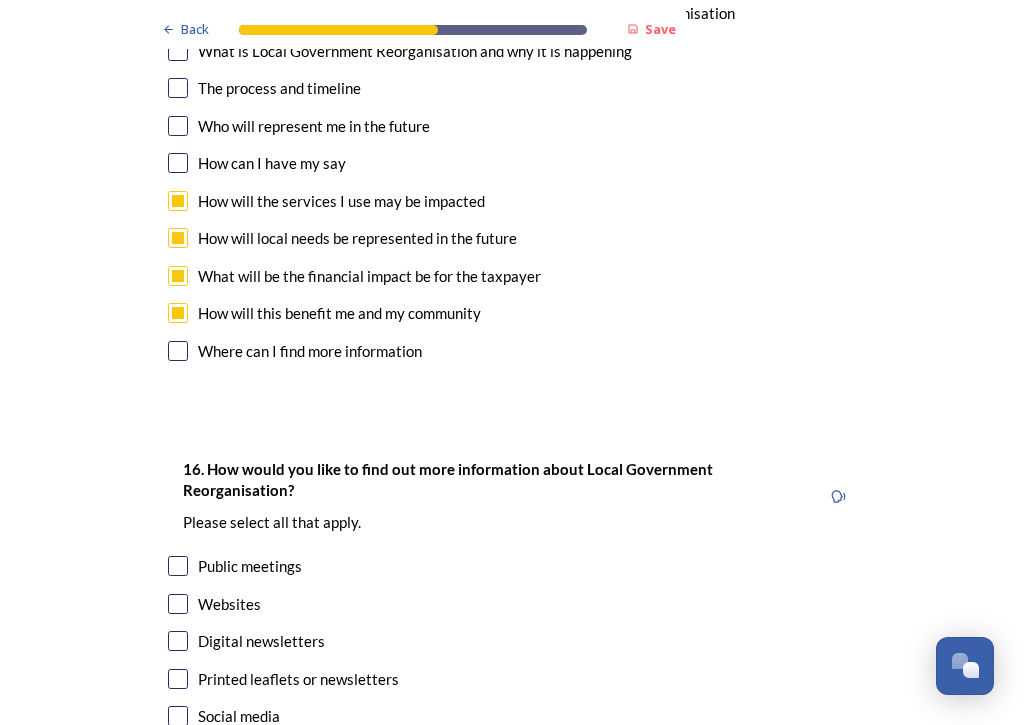 click at bounding box center (178, 679) 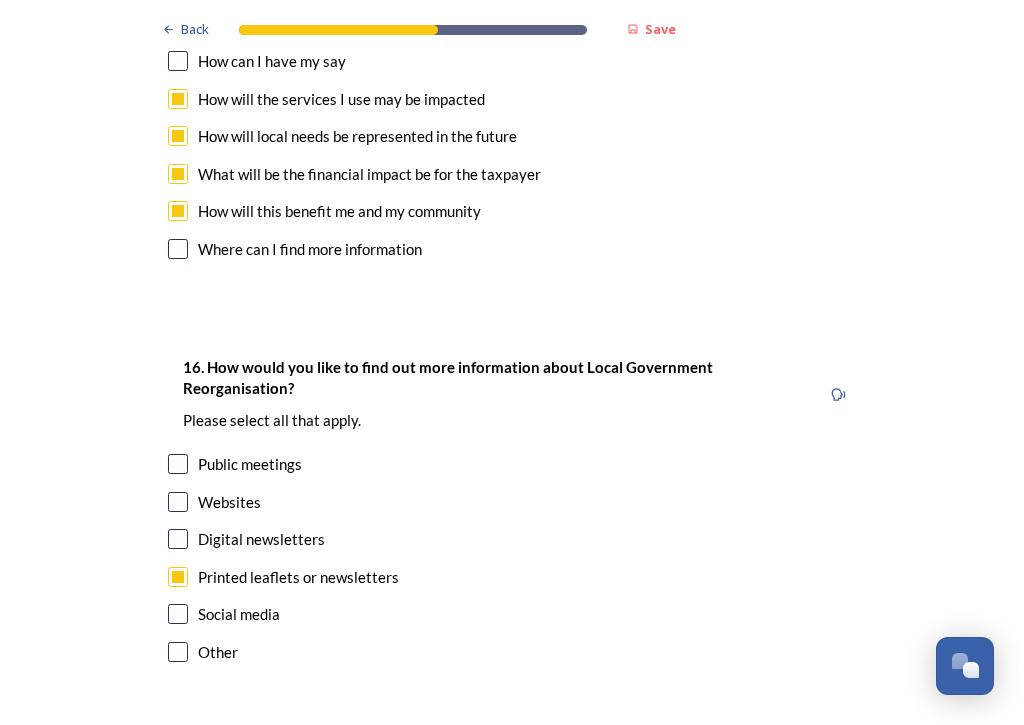 scroll, scrollTop: 6117, scrollLeft: 0, axis: vertical 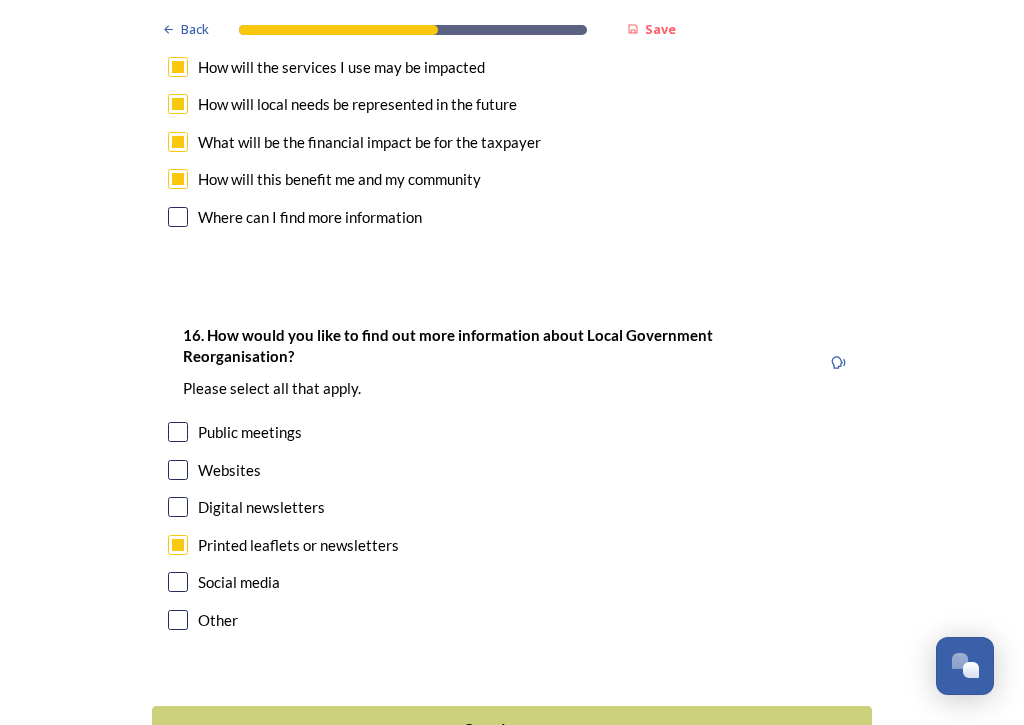 click on "Continue" at bounding box center [498, 730] 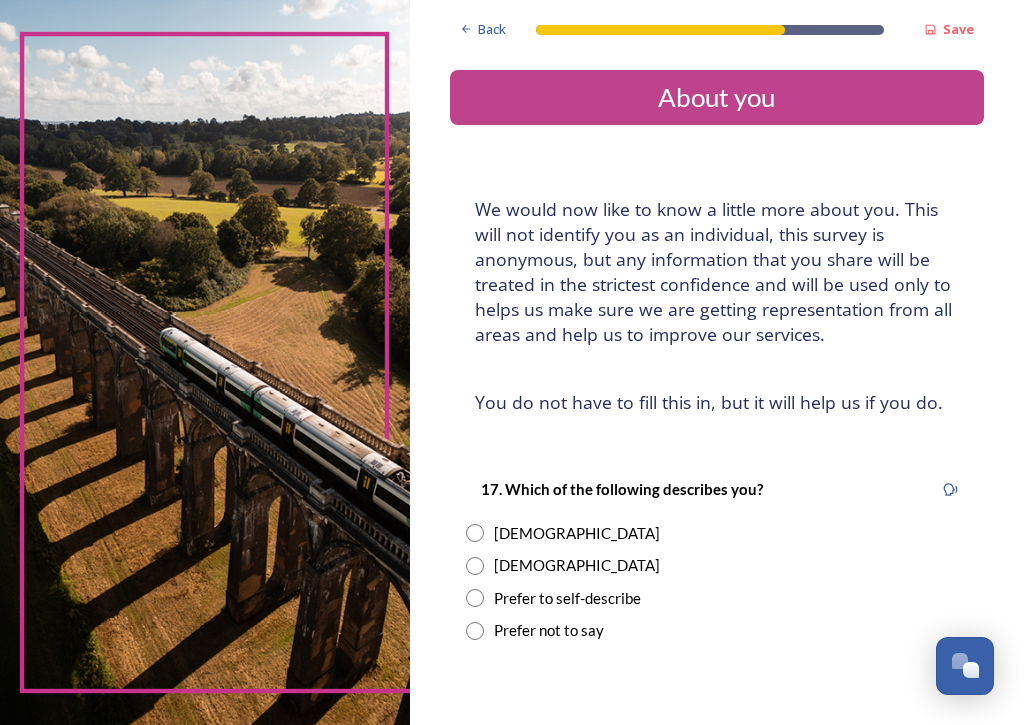 click at bounding box center (475, 533) 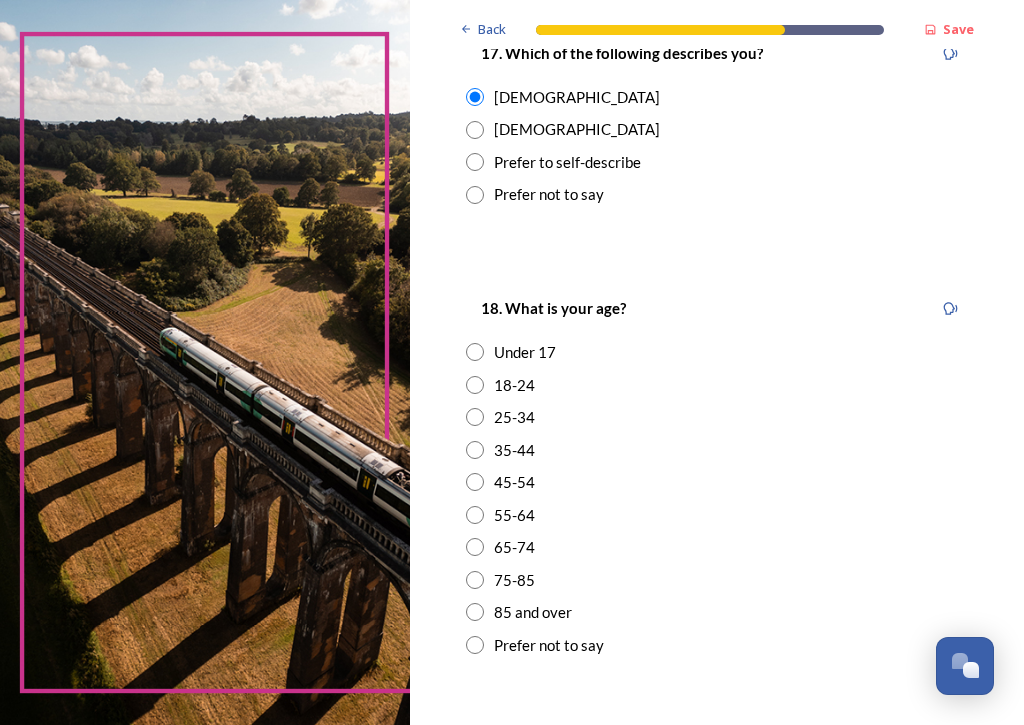 scroll, scrollTop: 436, scrollLeft: 0, axis: vertical 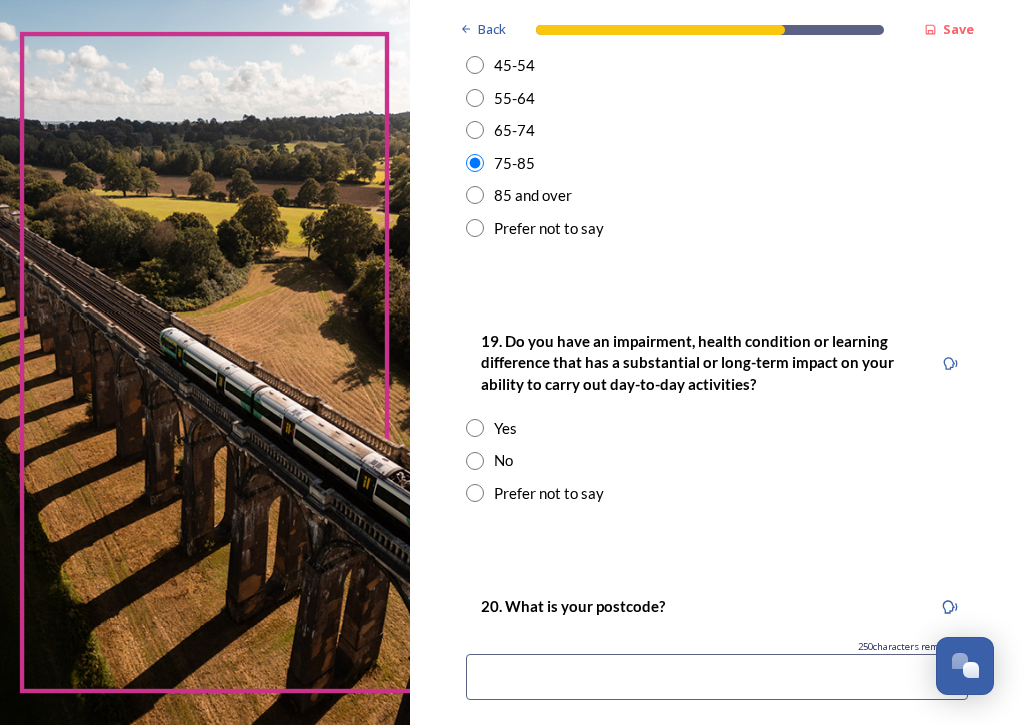 click at bounding box center [475, 461] 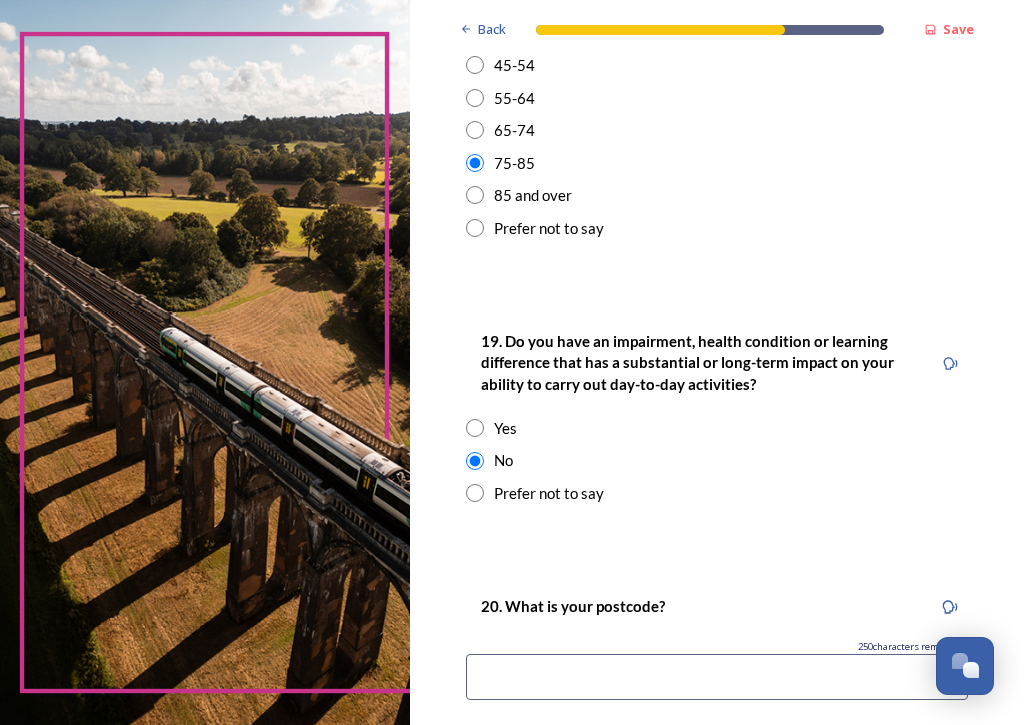 click at bounding box center (717, 677) 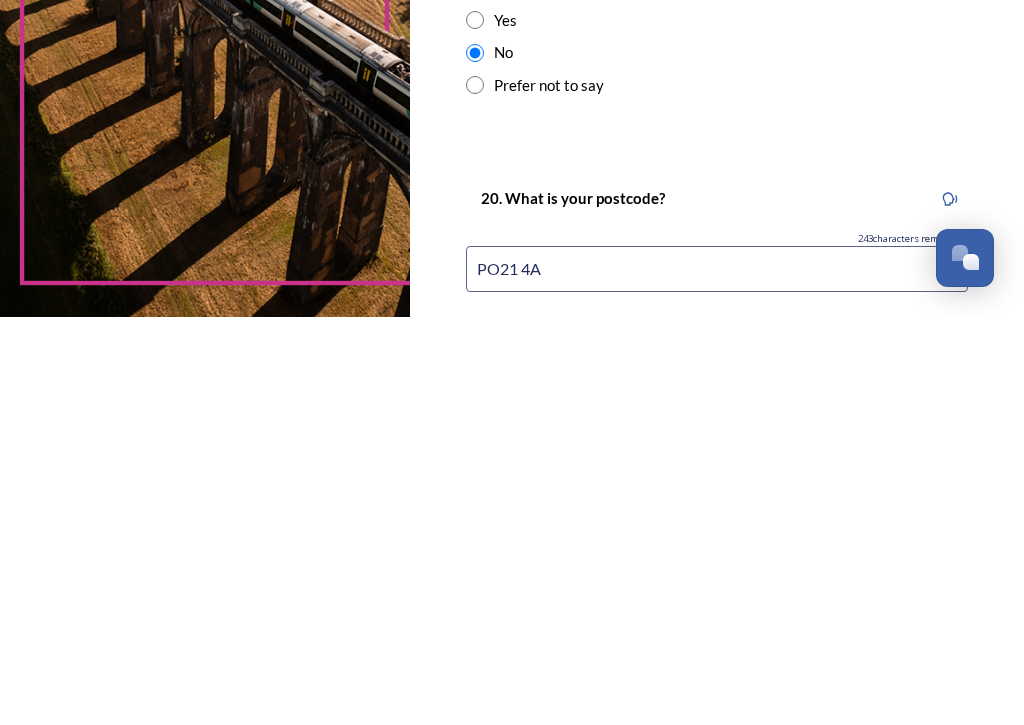 type on "PO21 4AH" 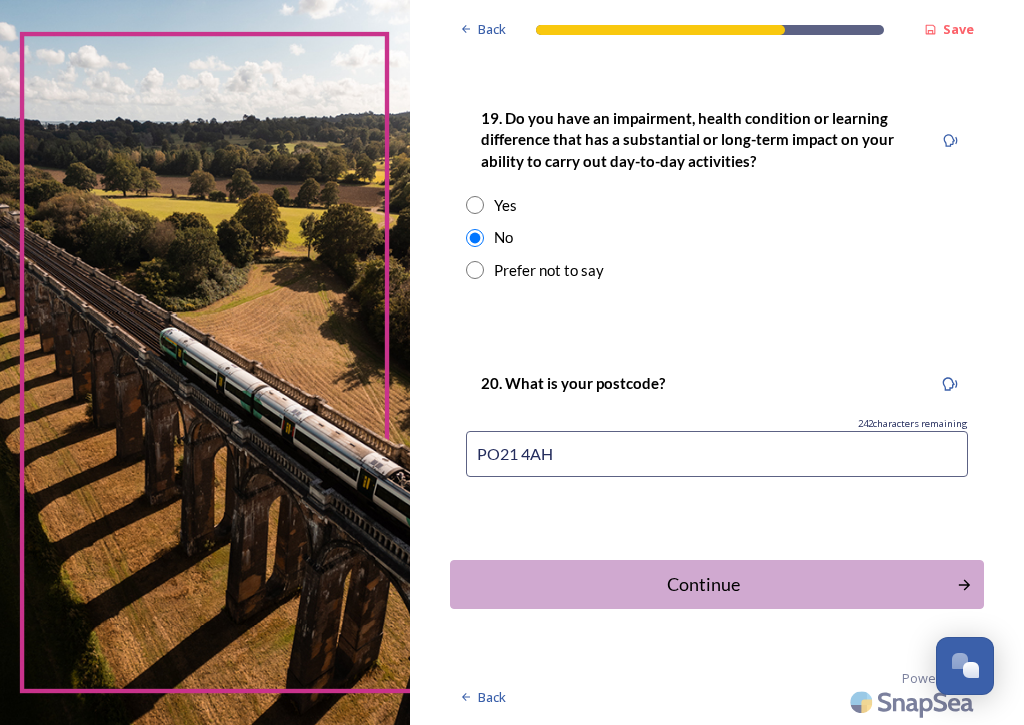 scroll, scrollTop: 1075, scrollLeft: 0, axis: vertical 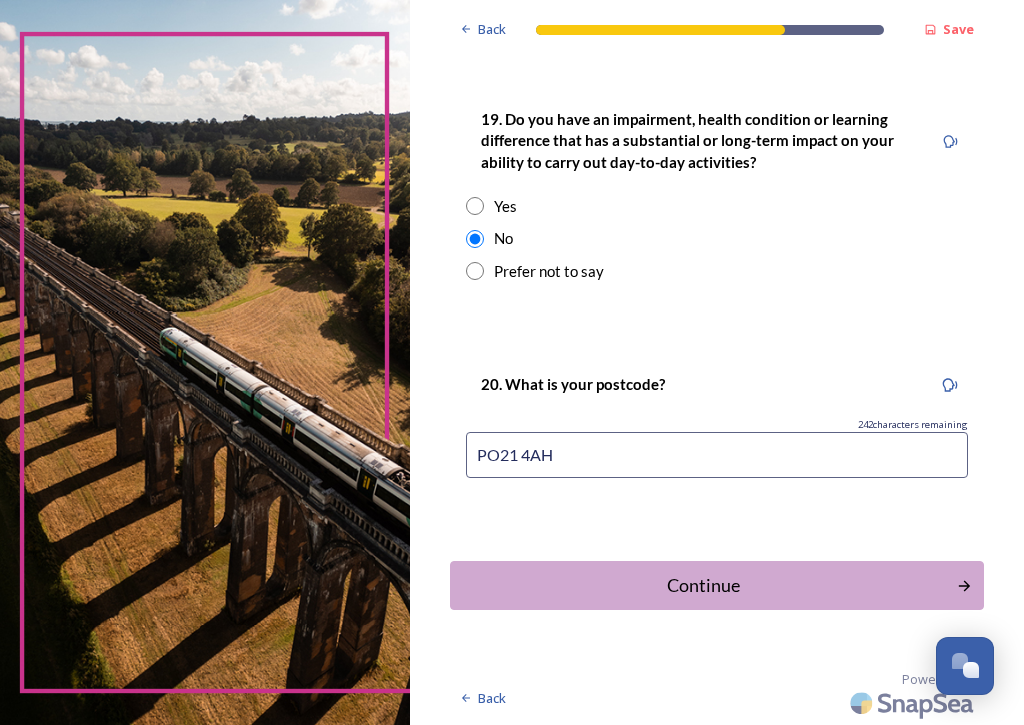 click on "Continue" at bounding box center (703, 585) 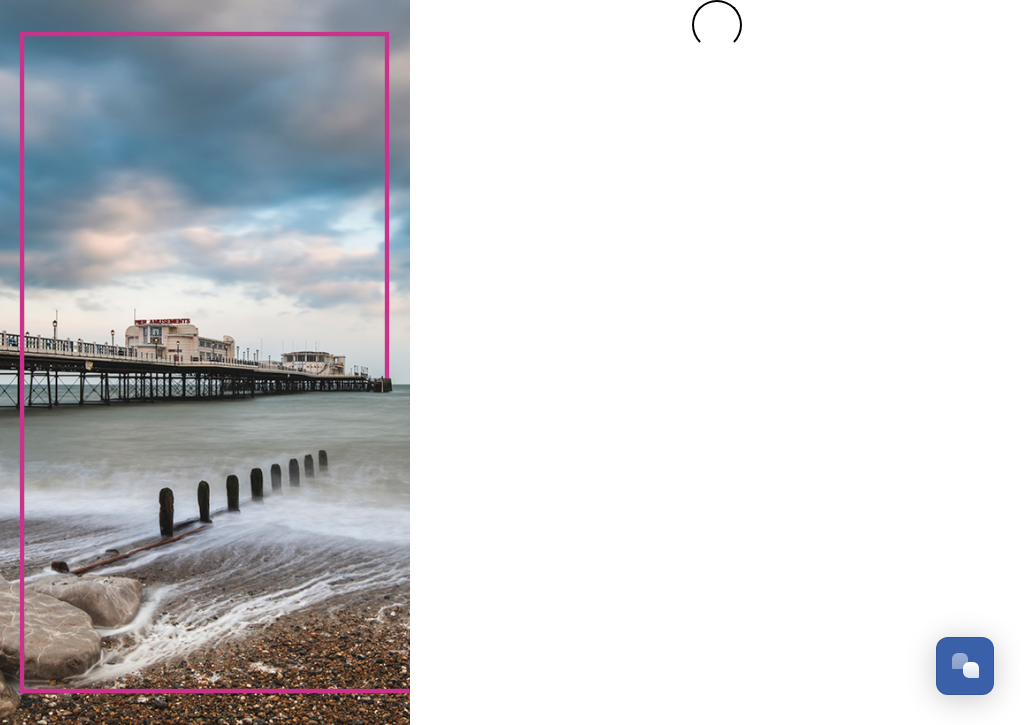 scroll, scrollTop: 0, scrollLeft: 0, axis: both 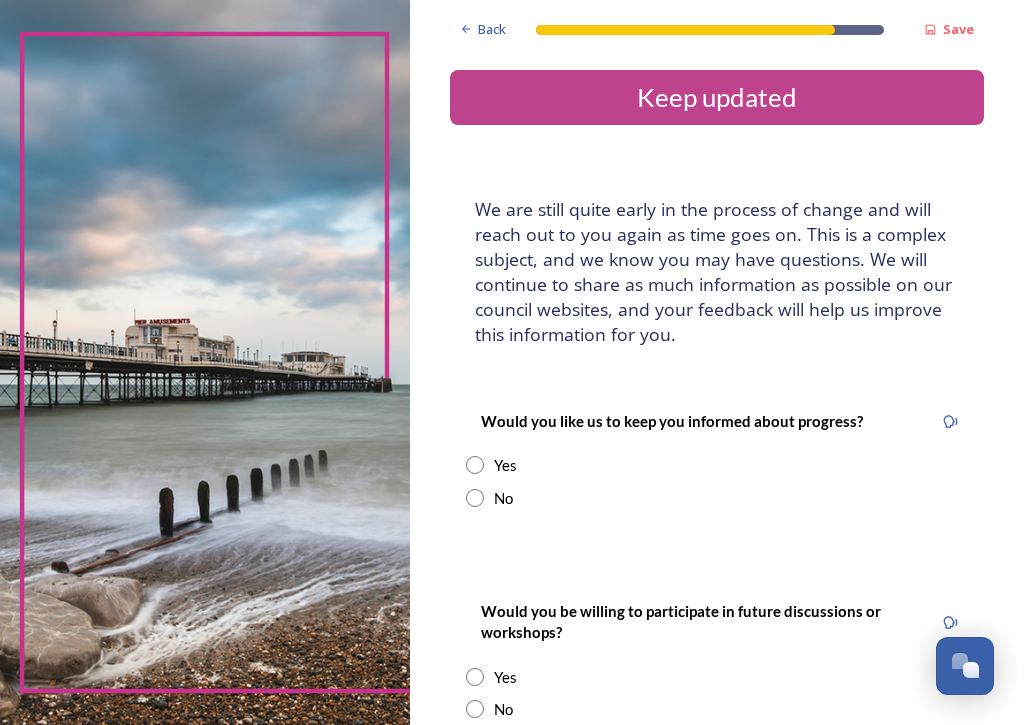 click at bounding box center [475, 465] 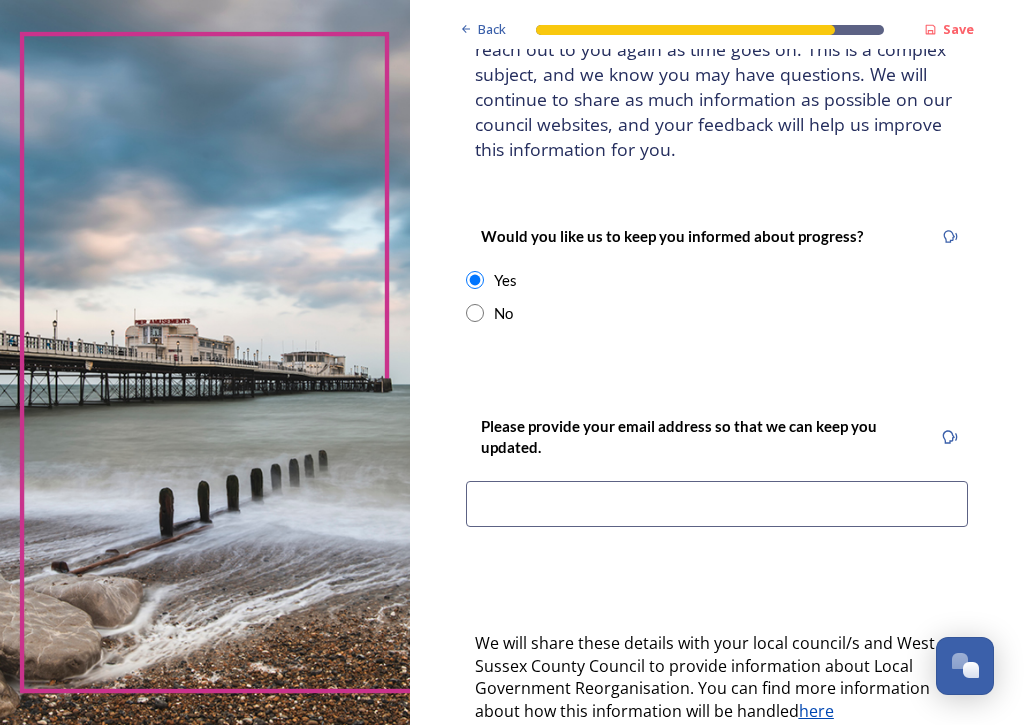 scroll, scrollTop: 187, scrollLeft: 0, axis: vertical 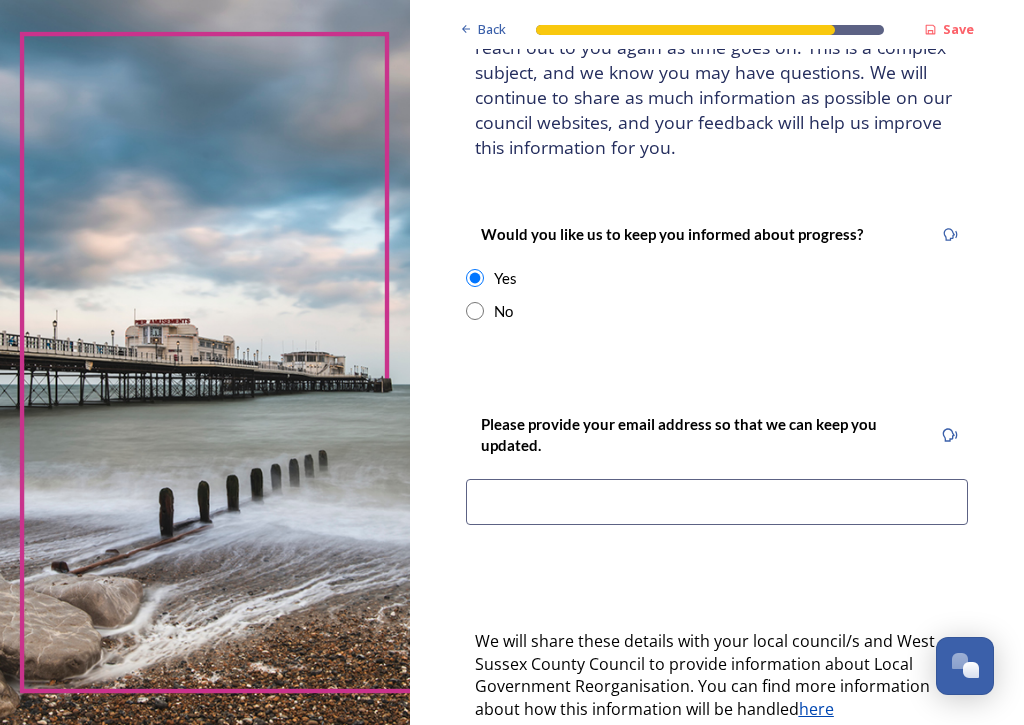 click at bounding box center [717, 502] 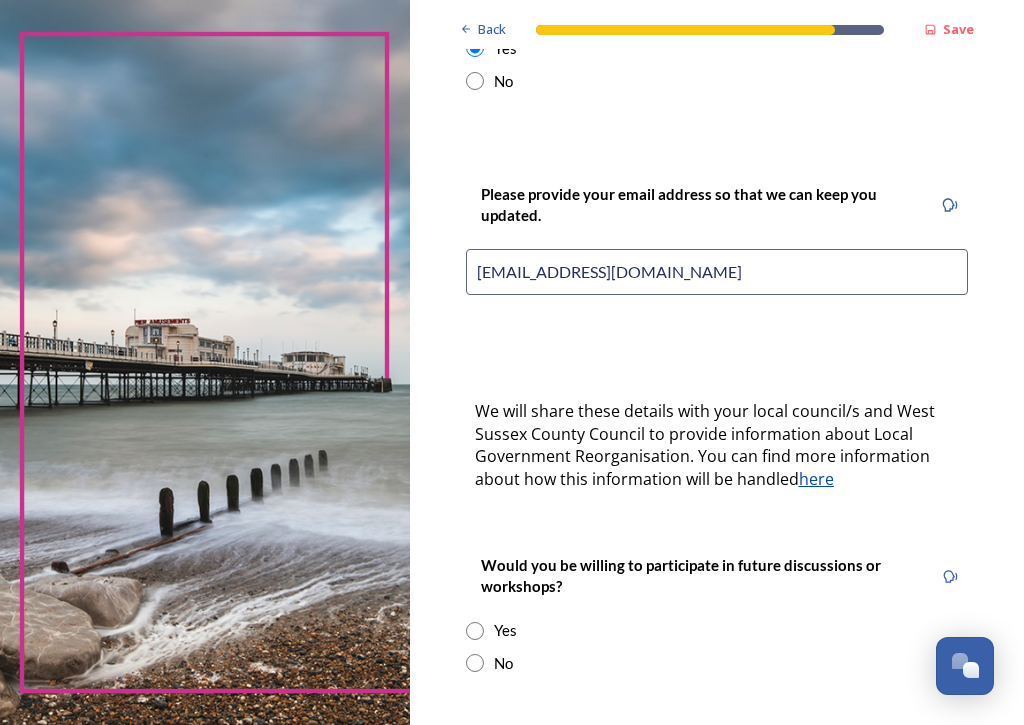 scroll, scrollTop: 418, scrollLeft: 0, axis: vertical 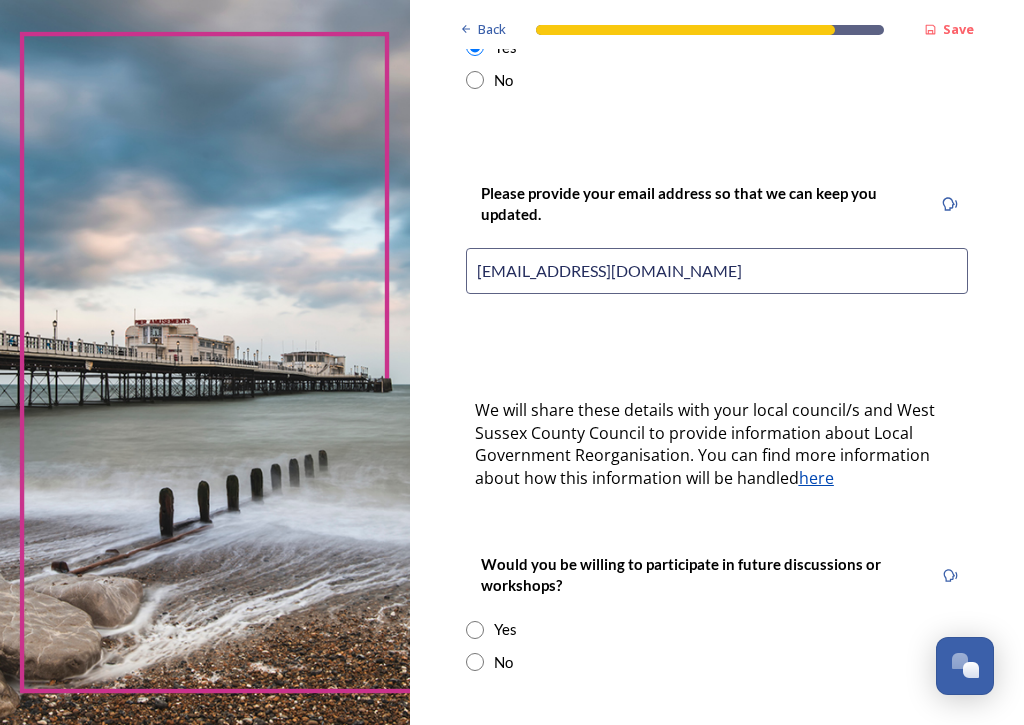 type on "[EMAIL_ADDRESS][DOMAIN_NAME]" 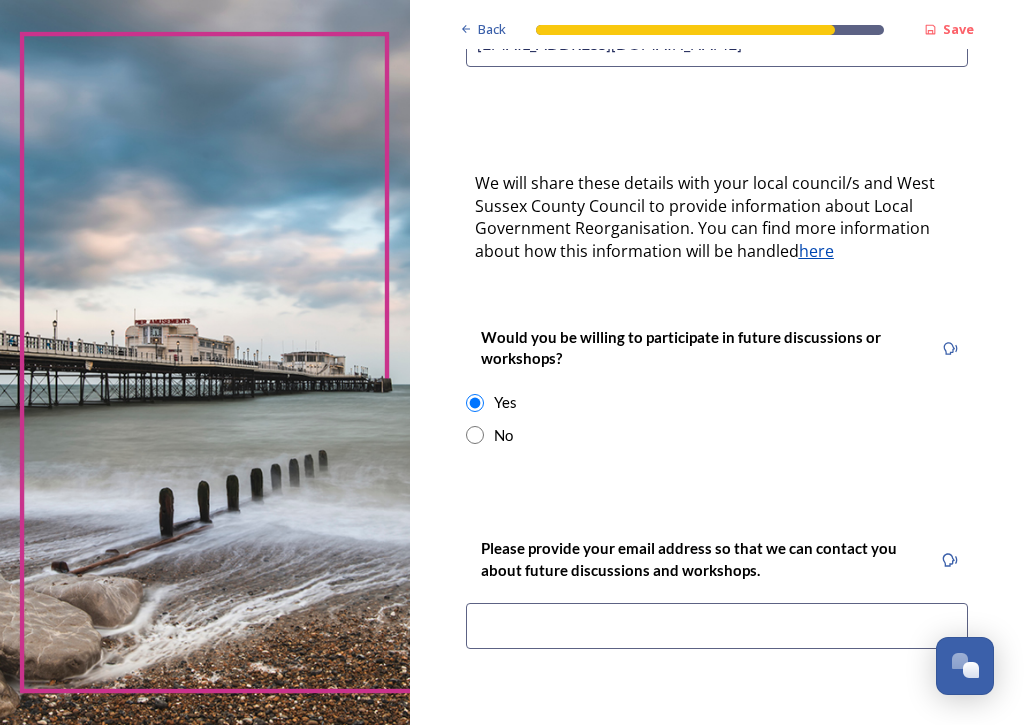 click at bounding box center (475, 435) 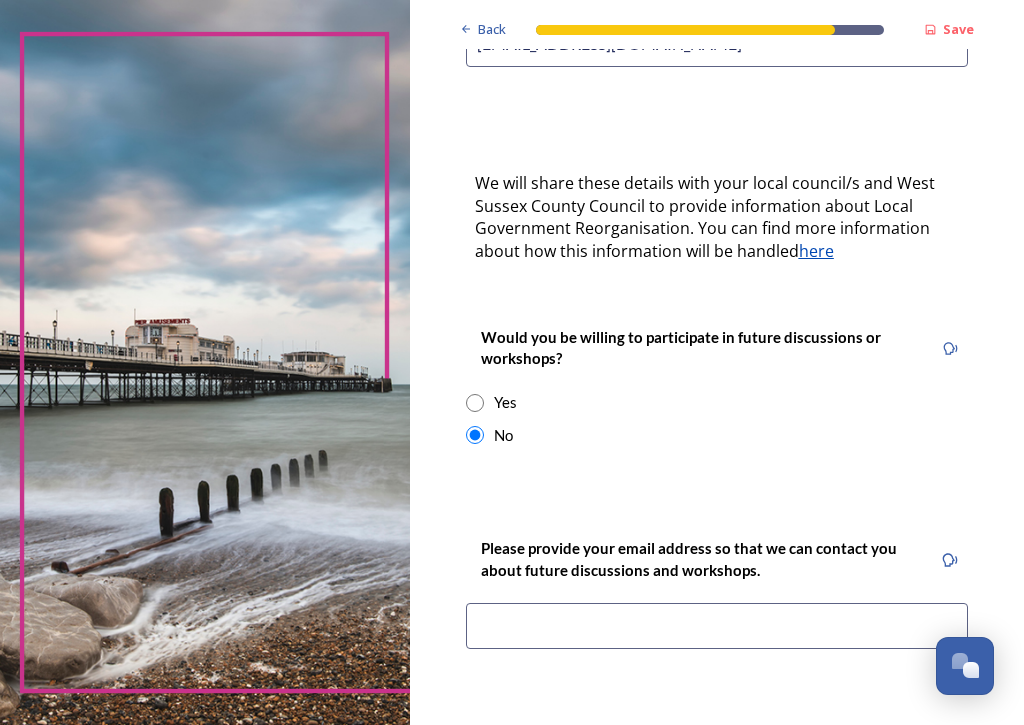 scroll, scrollTop: 606, scrollLeft: 0, axis: vertical 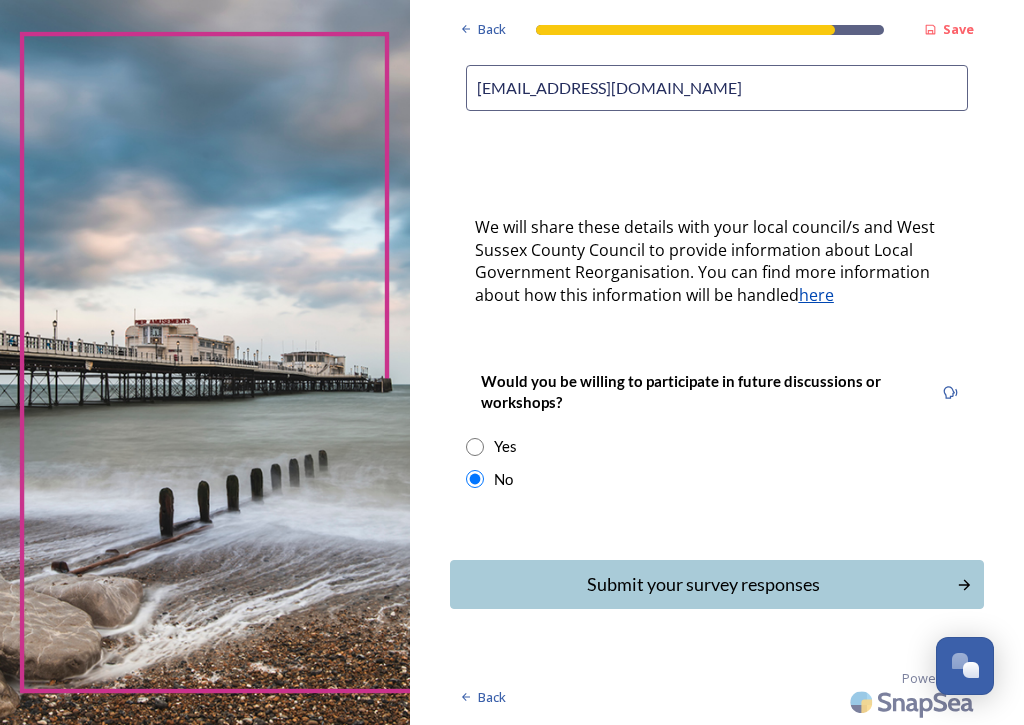 click on "Submit your survey responses" at bounding box center [703, 584] 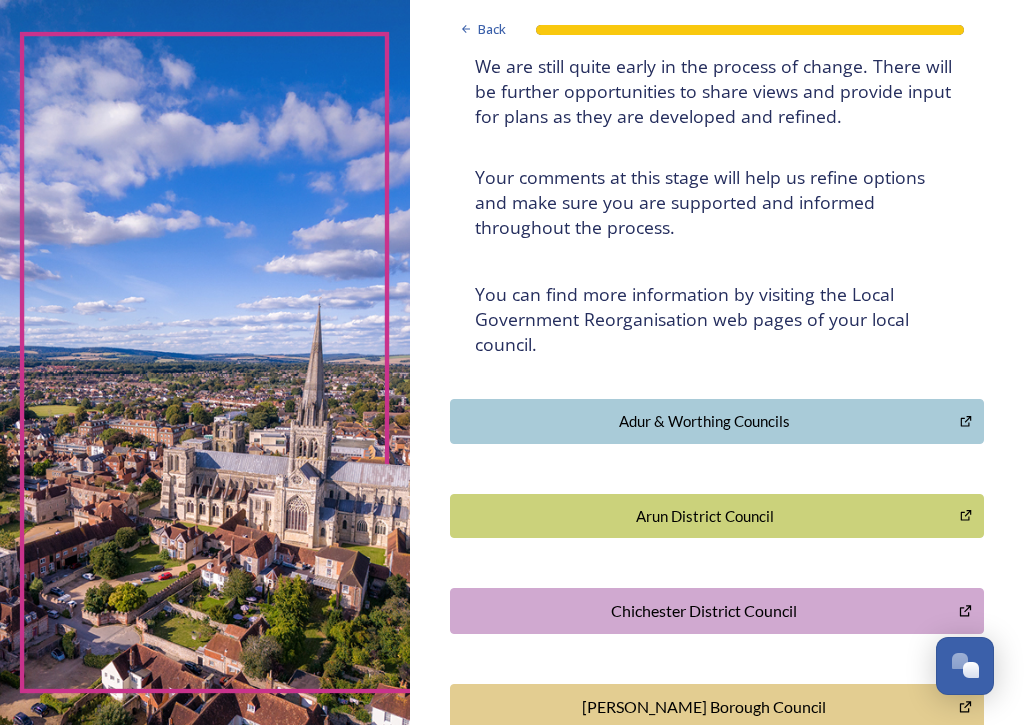 scroll, scrollTop: 207, scrollLeft: 0, axis: vertical 